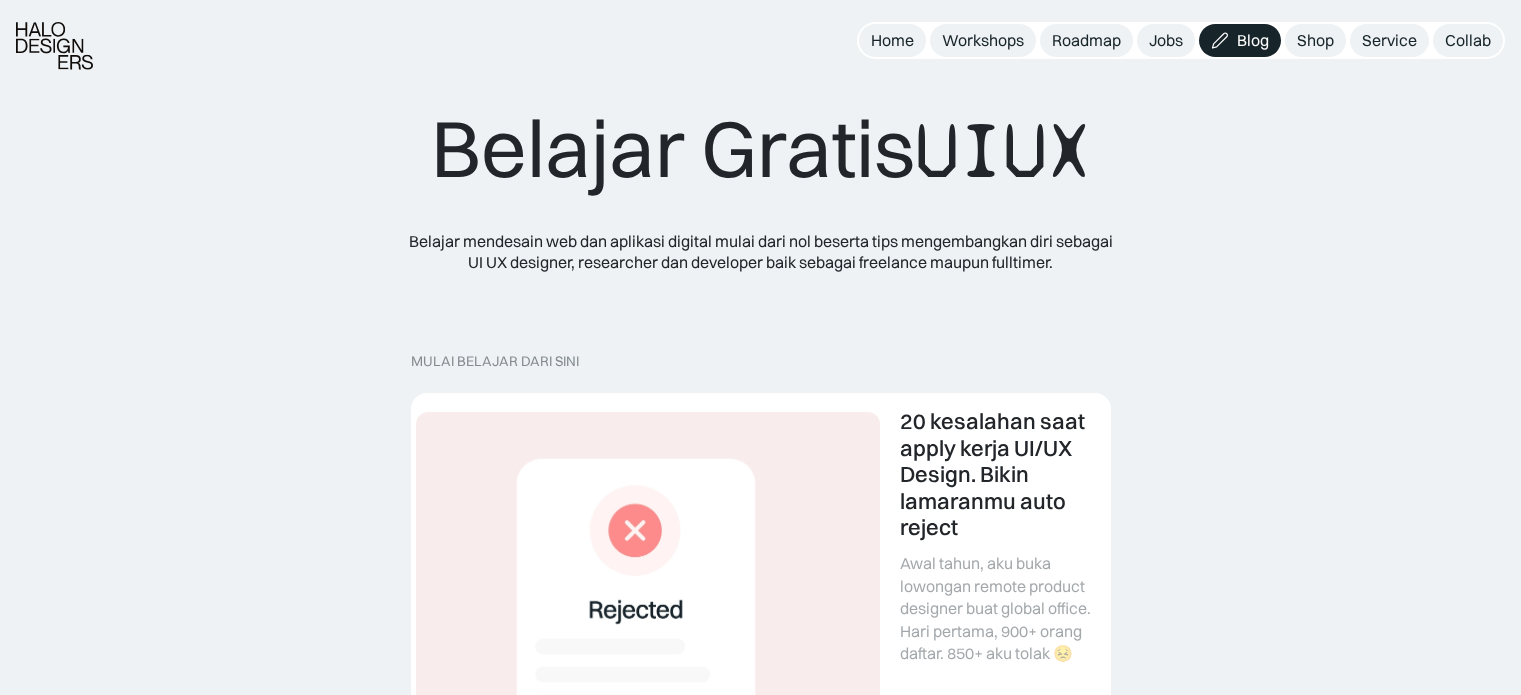 scroll, scrollTop: 238, scrollLeft: 0, axis: vertical 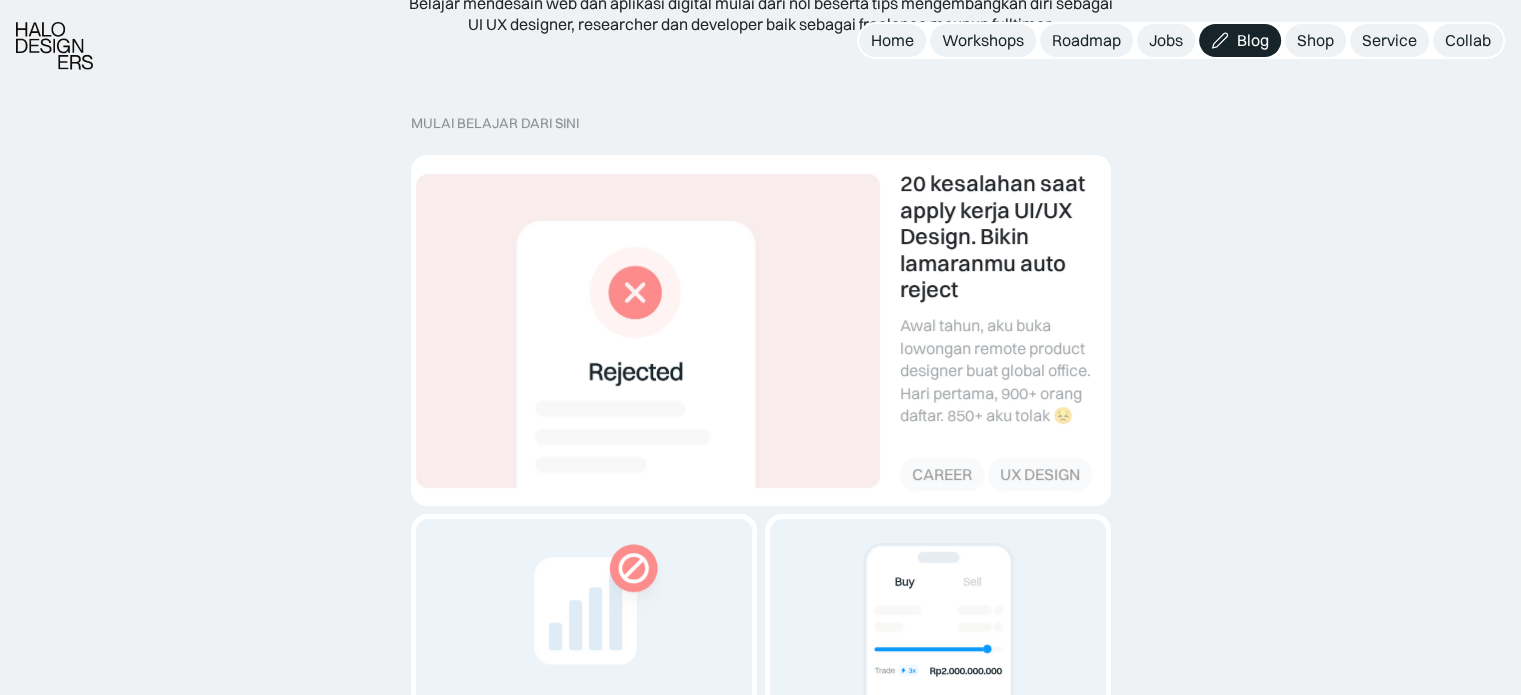 click at bounding box center (1324, 1698) 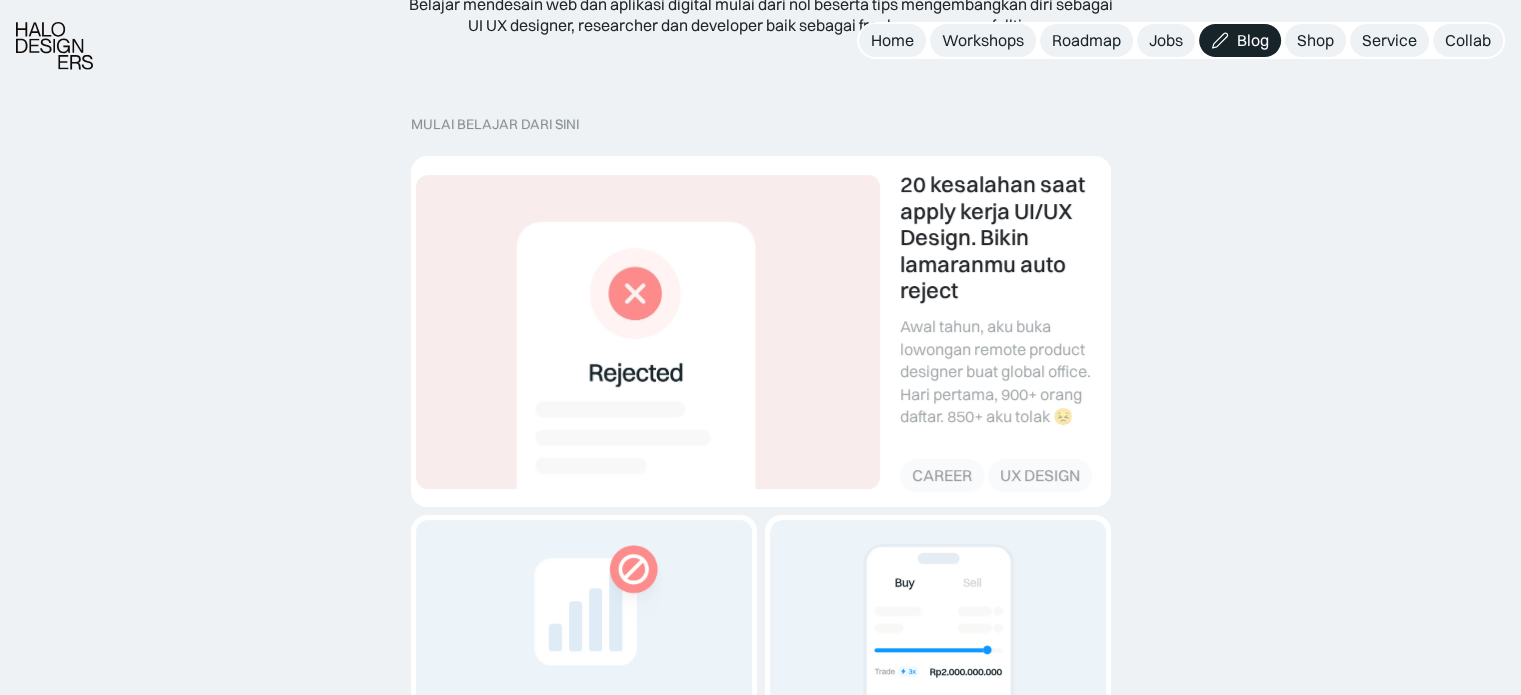 scroll, scrollTop: 0, scrollLeft: 0, axis: both 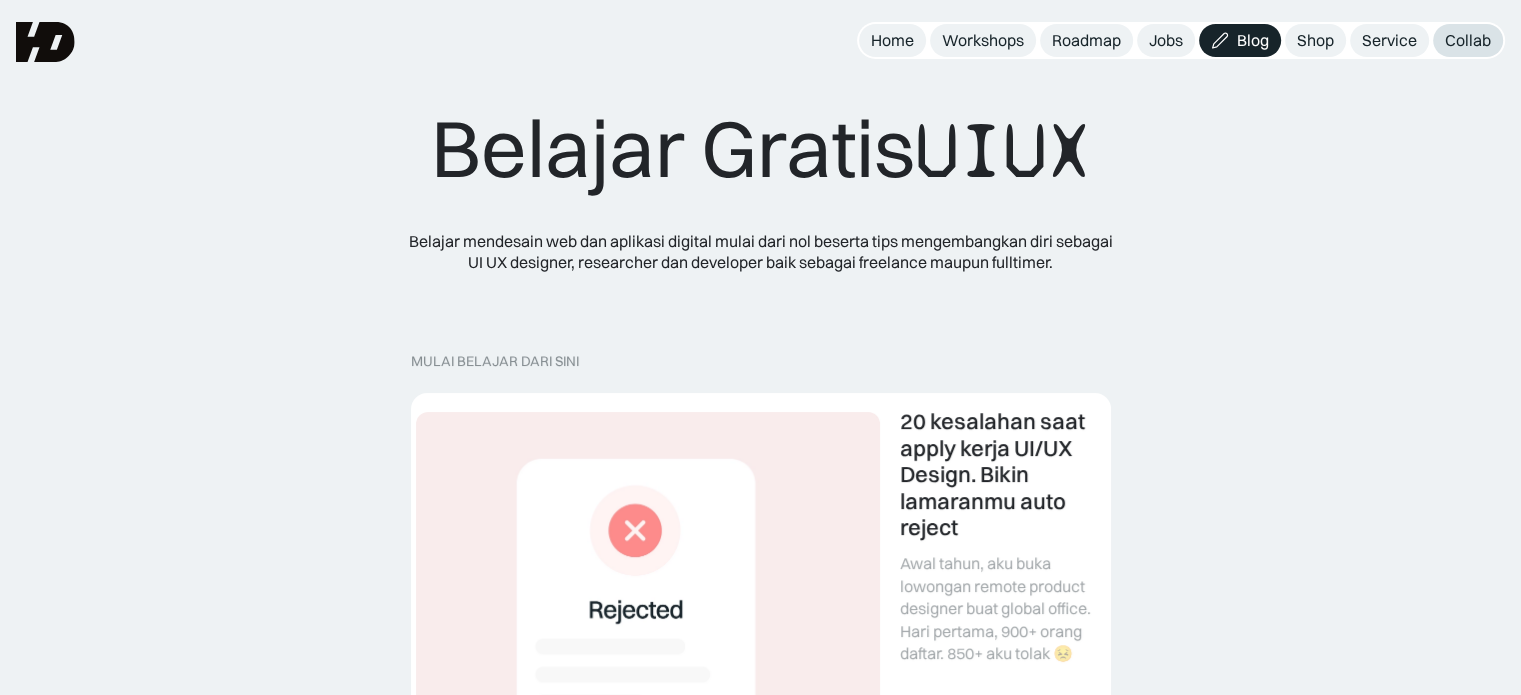click on "Collab" at bounding box center (1468, 40) 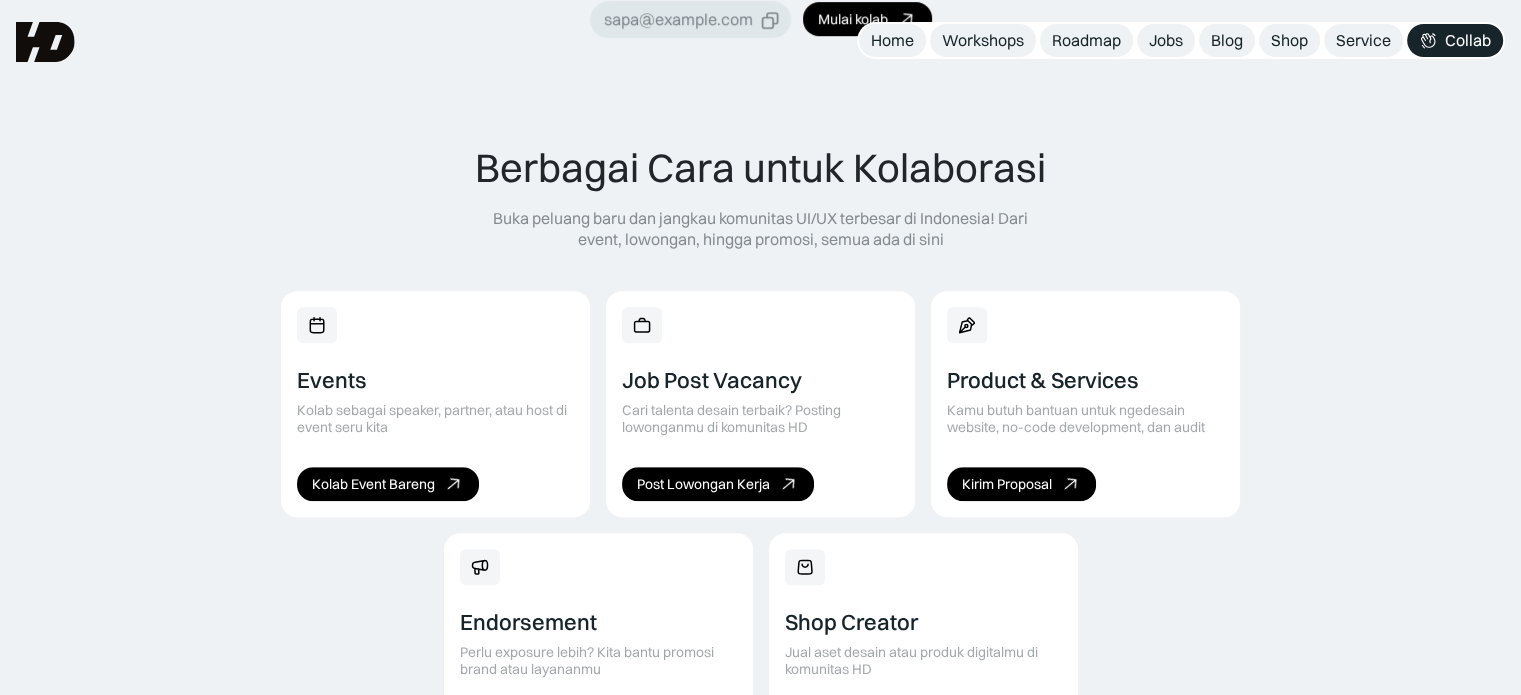 scroll, scrollTop: 693, scrollLeft: 0, axis: vertical 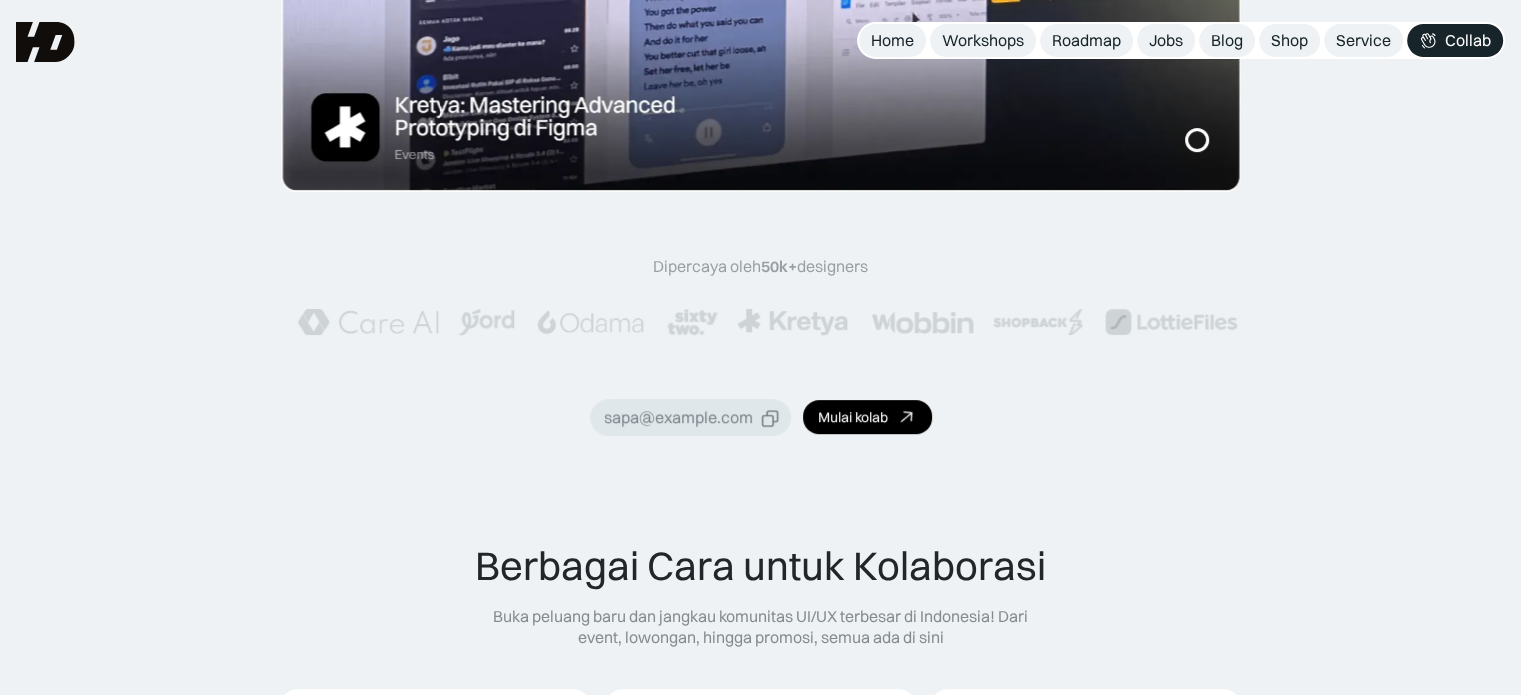click at bounding box center (1038, 322) 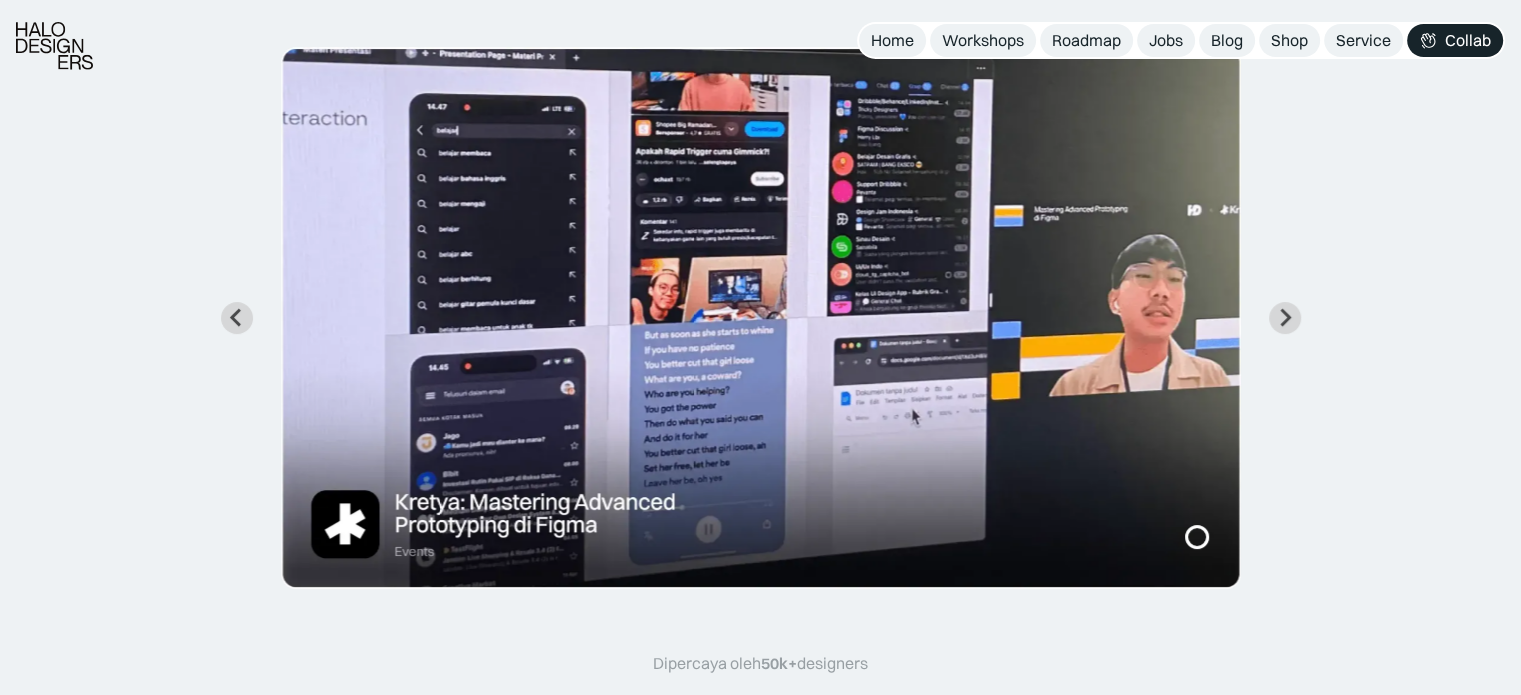 scroll, scrollTop: 300, scrollLeft: 0, axis: vertical 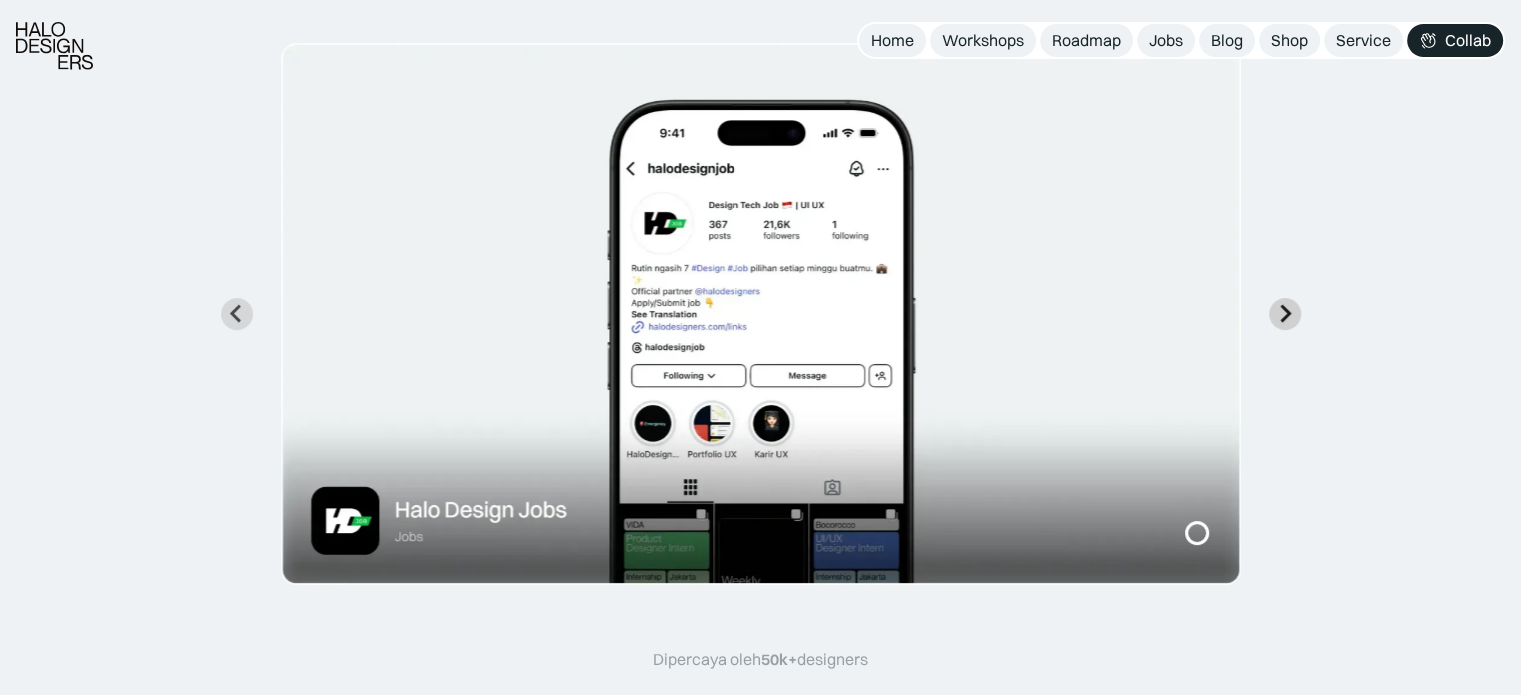 click 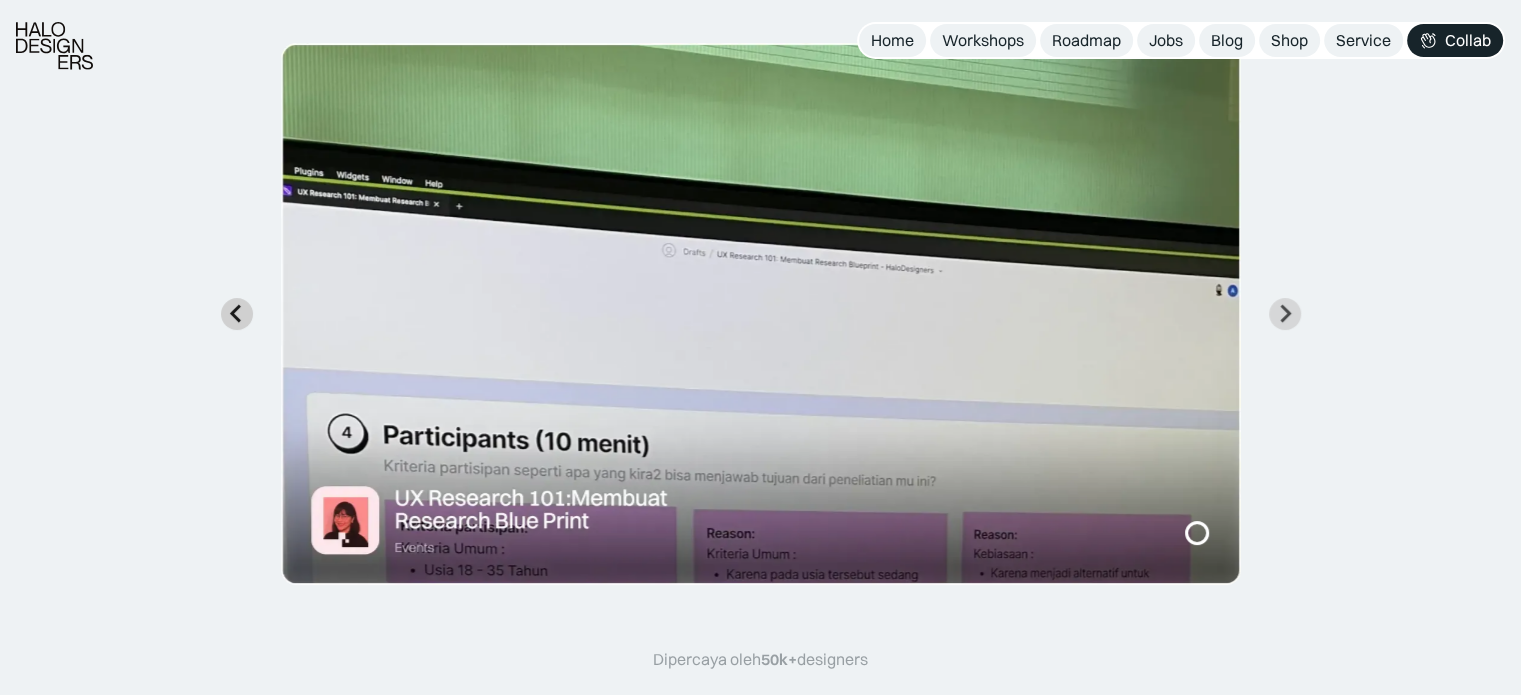 click 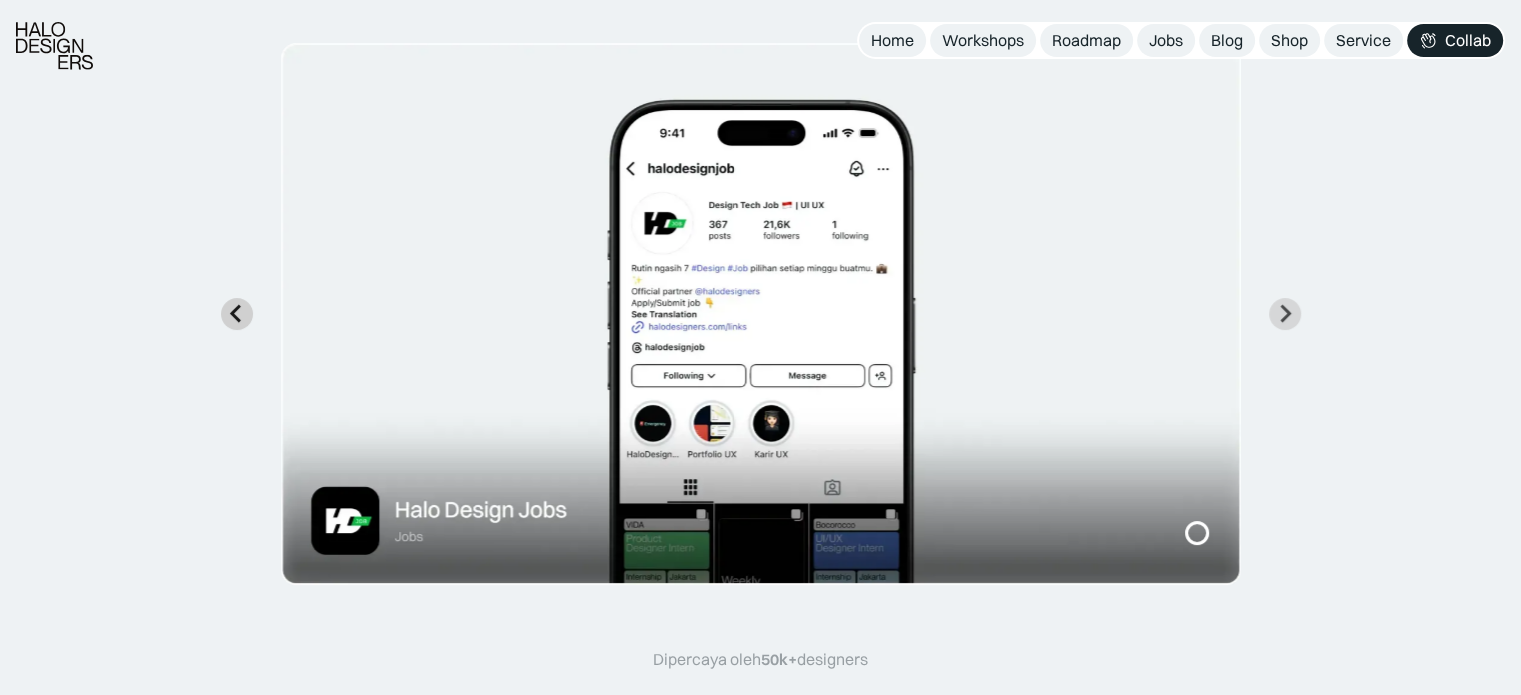 click 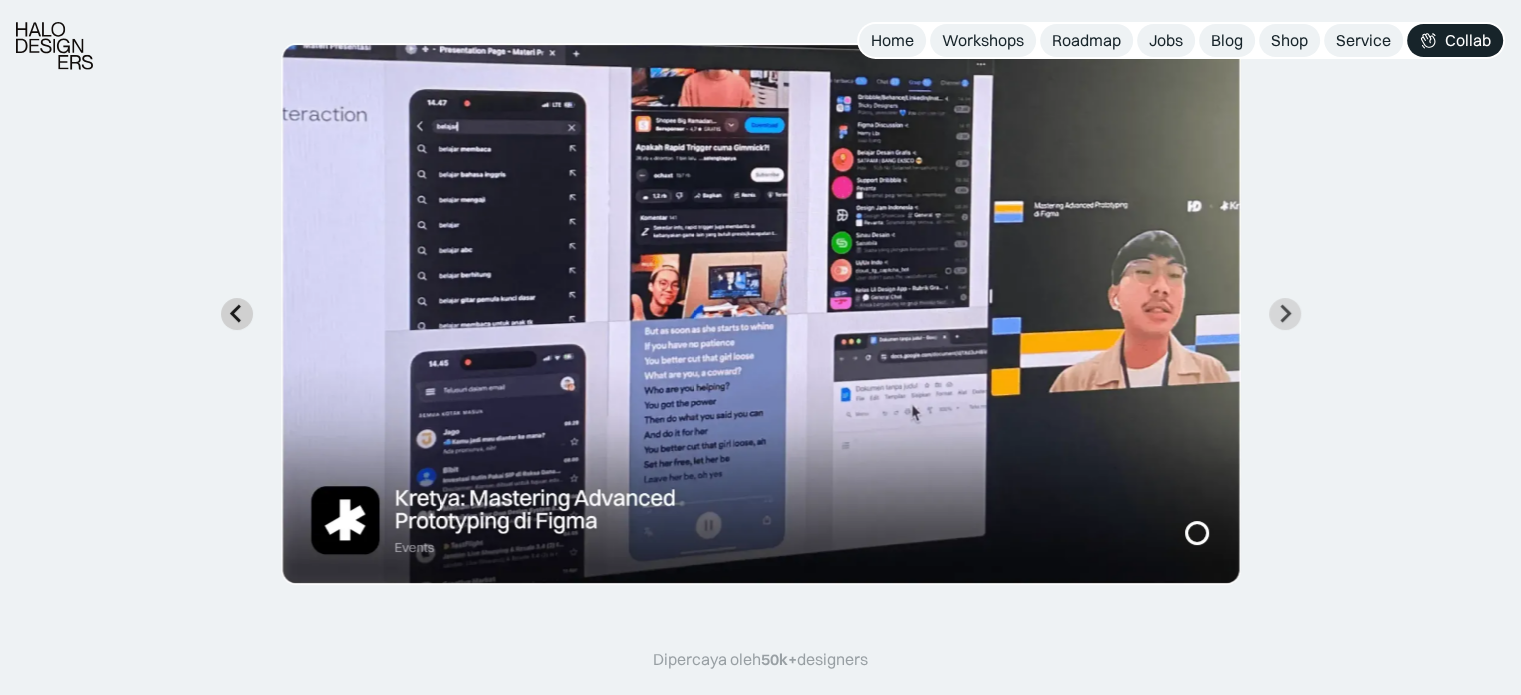 click 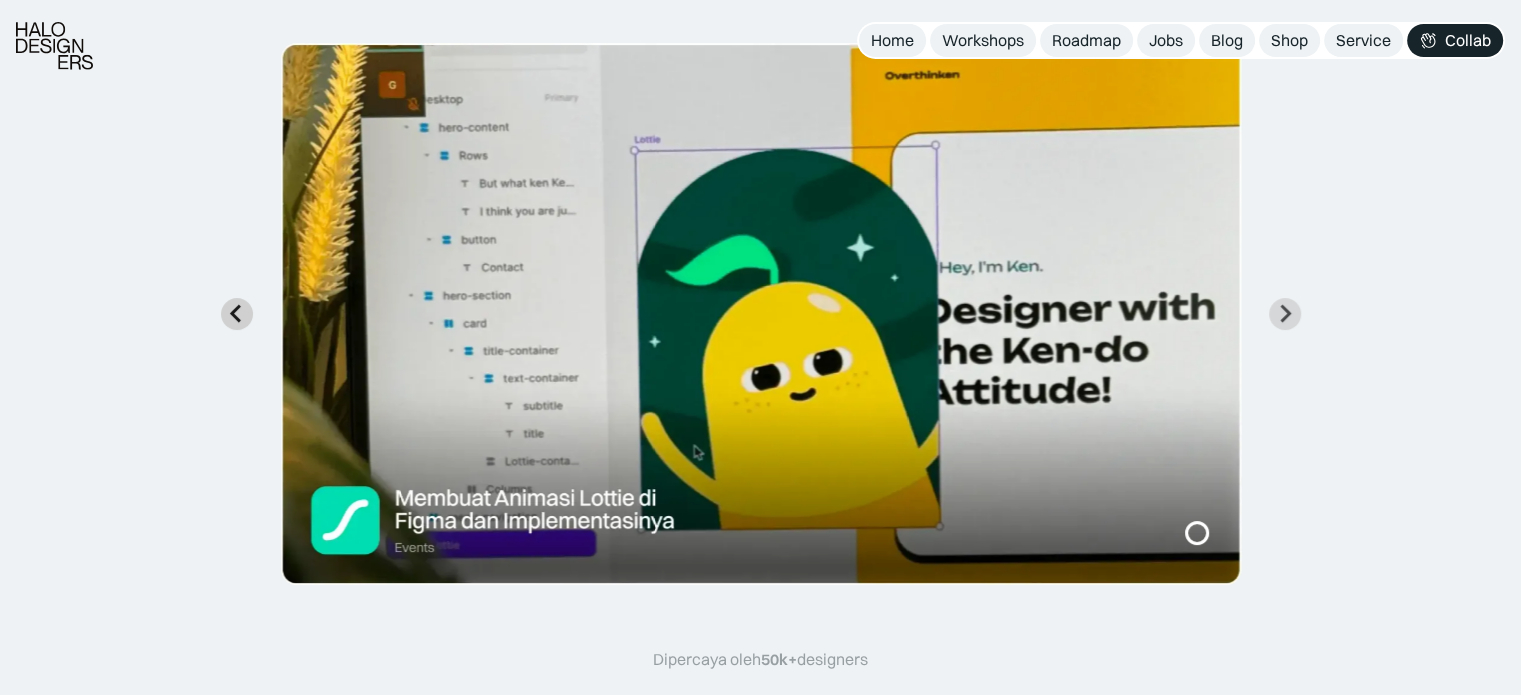 click 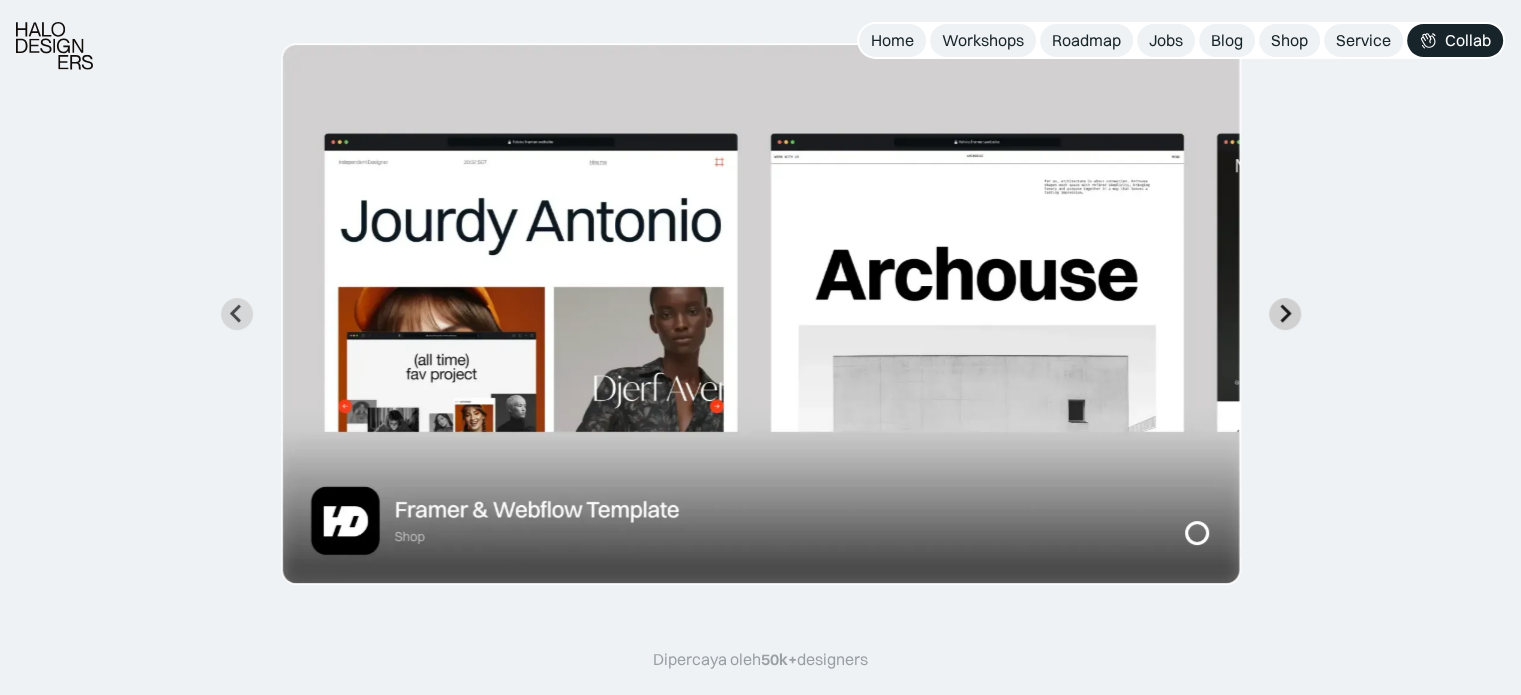 click 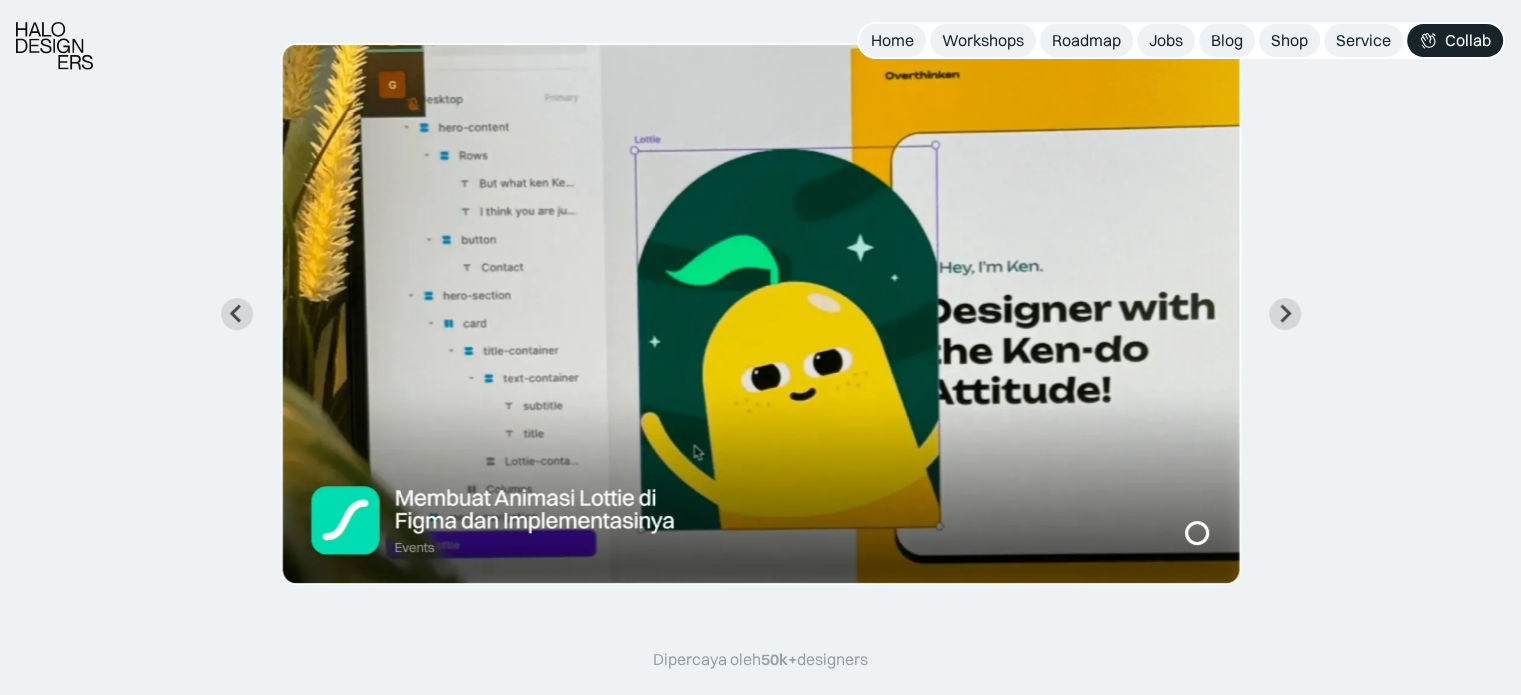 click at bounding box center [761, 314] 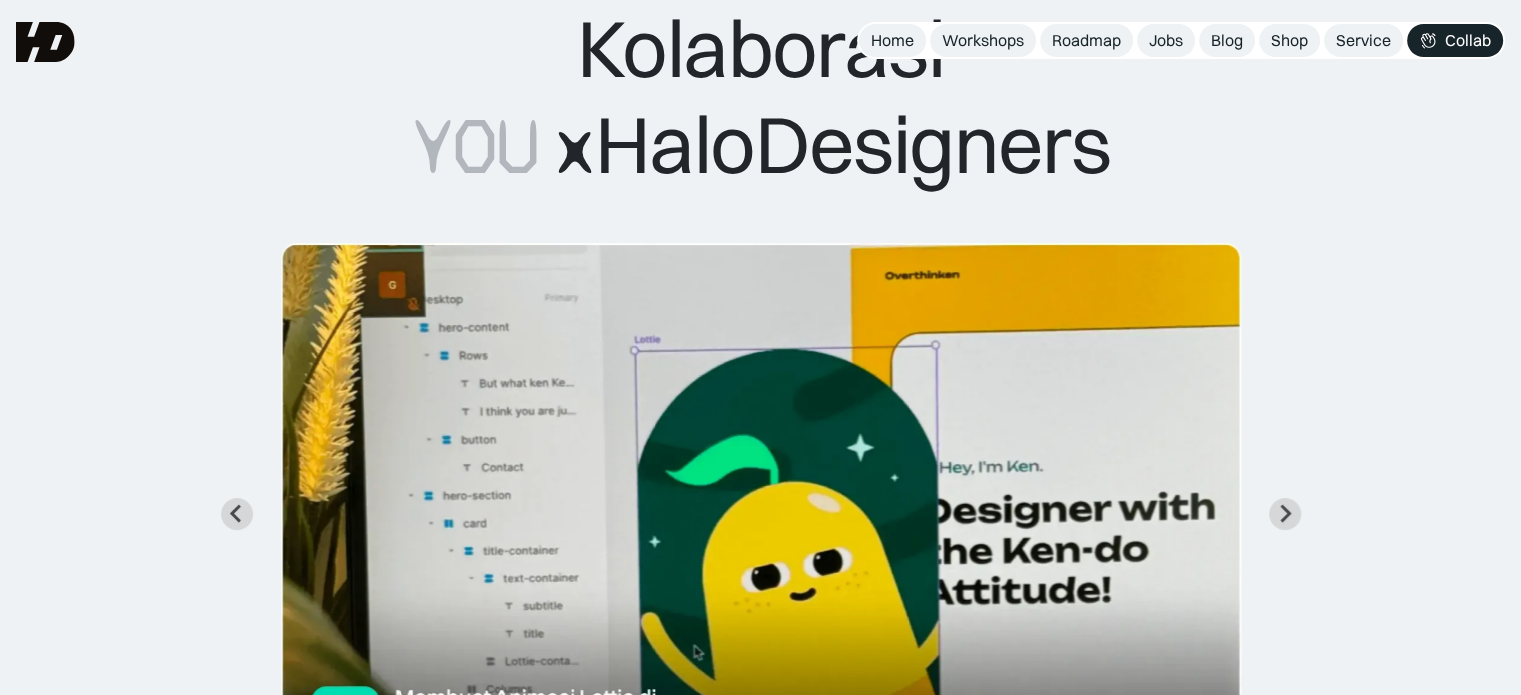 click at bounding box center [761, 514] 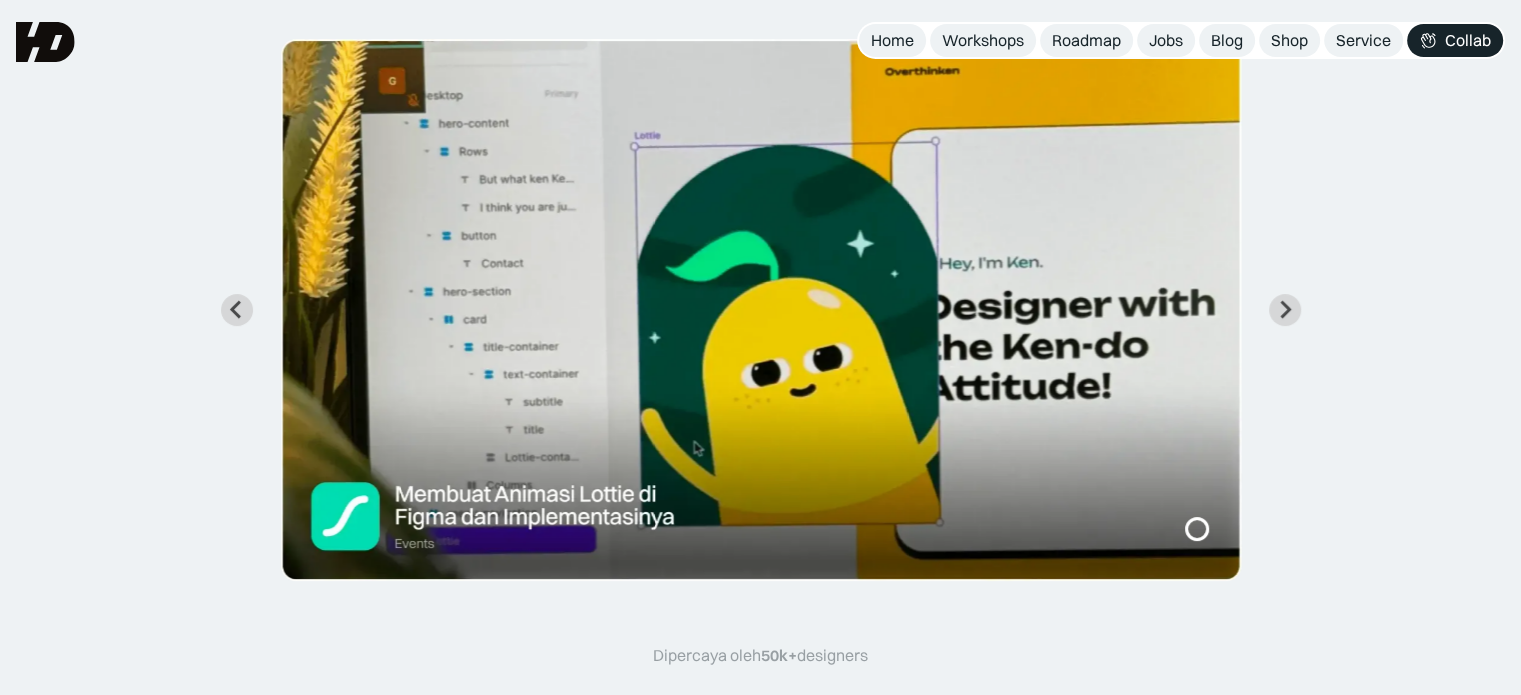 scroll, scrollTop: 200, scrollLeft: 0, axis: vertical 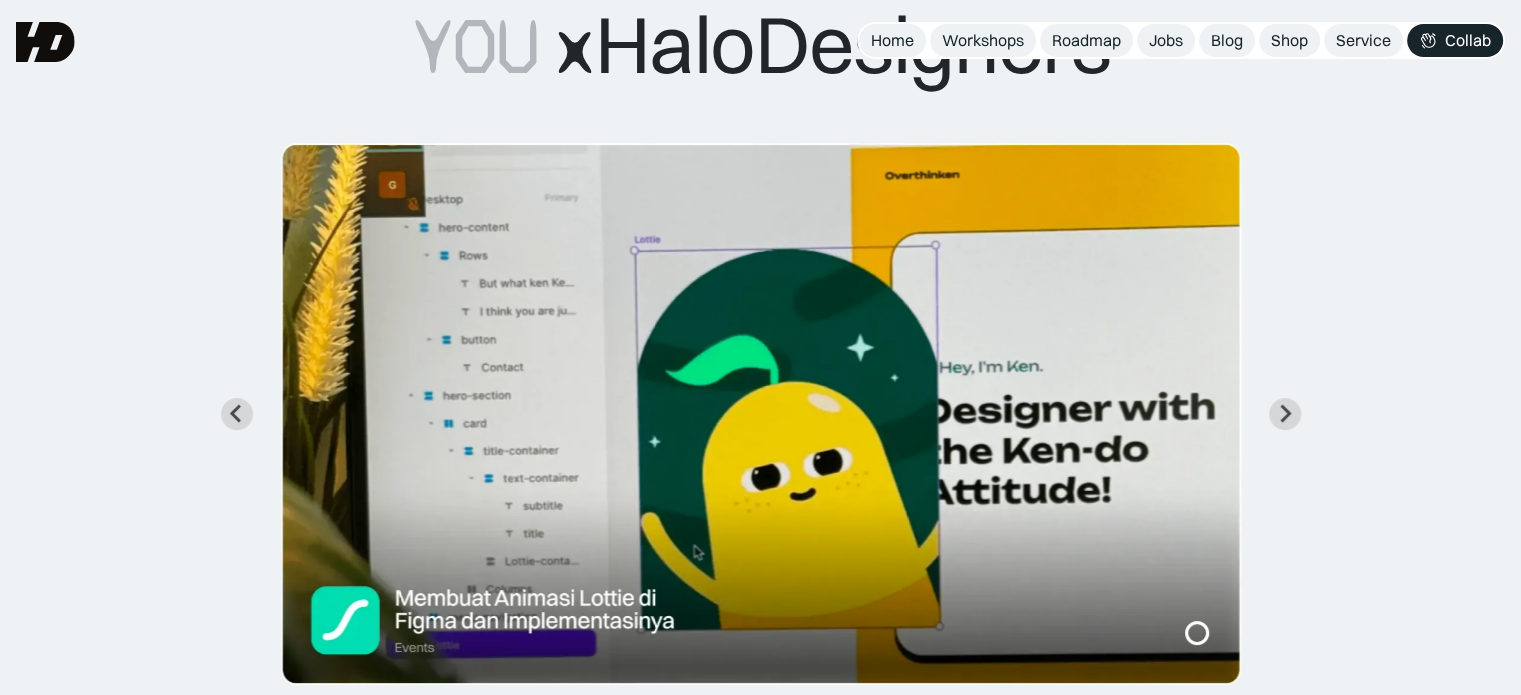 click at bounding box center (761, 414) 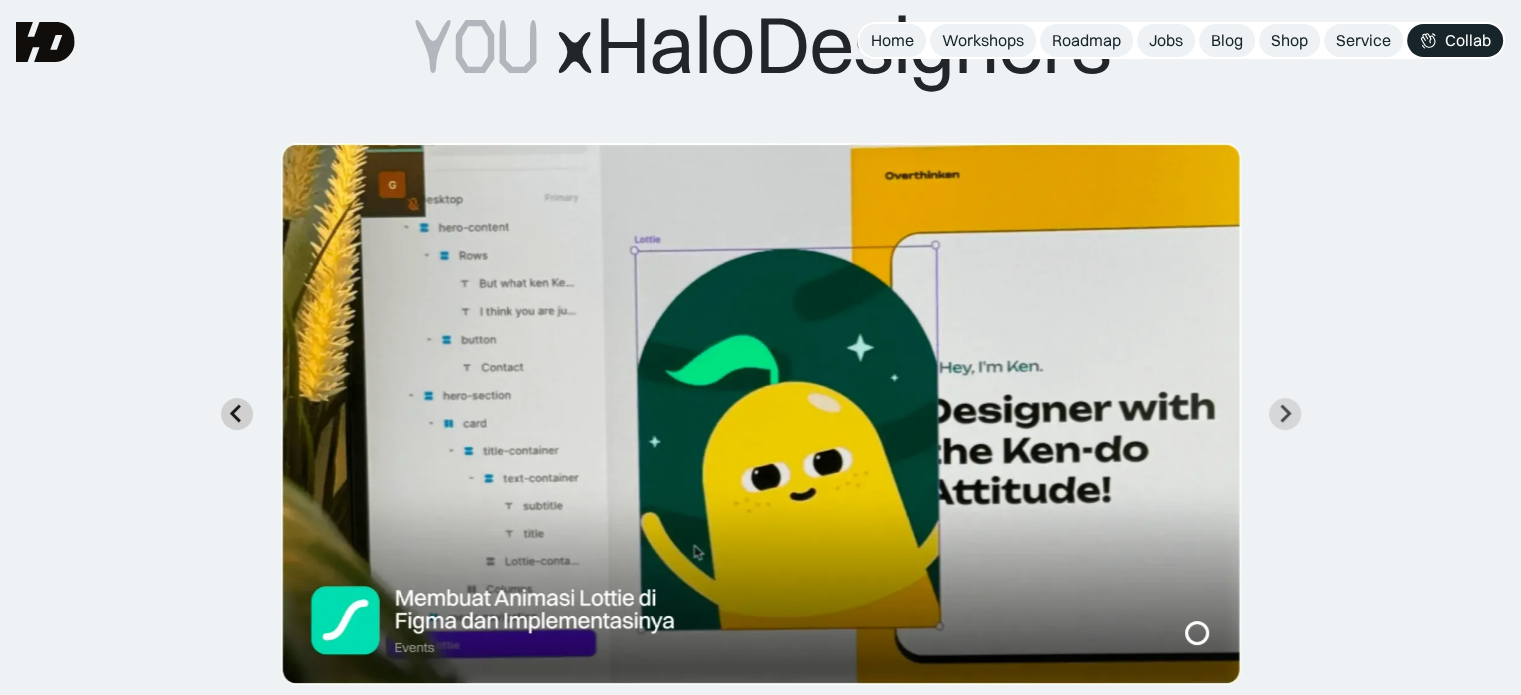 click 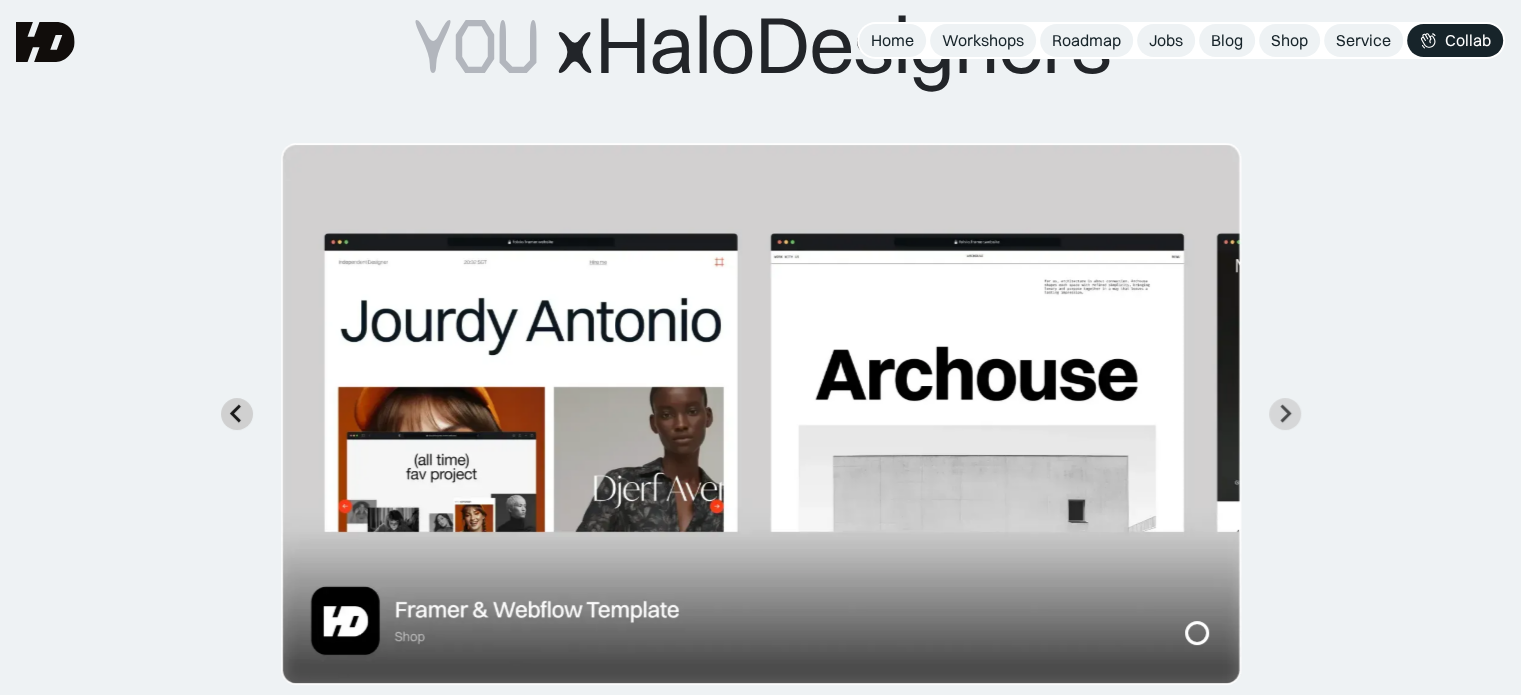 click 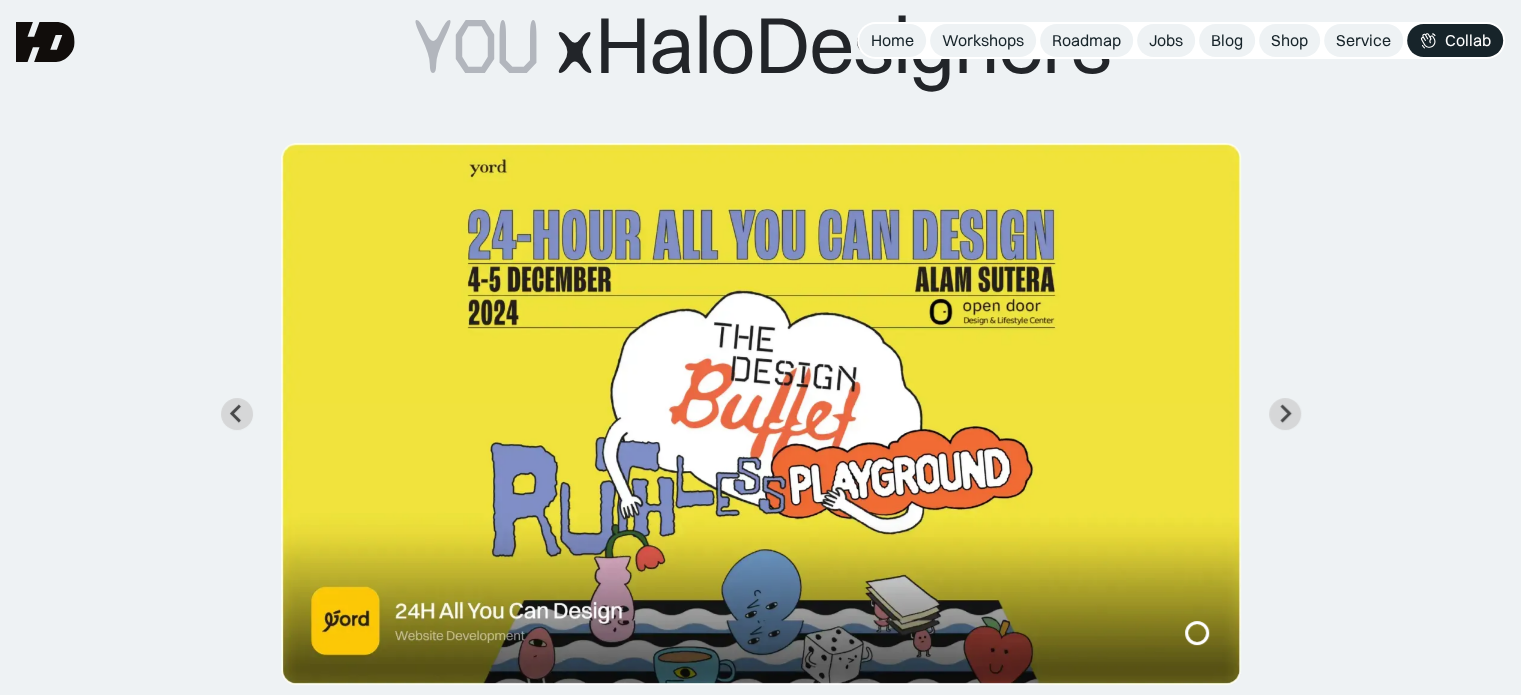 click at bounding box center [761, 414] 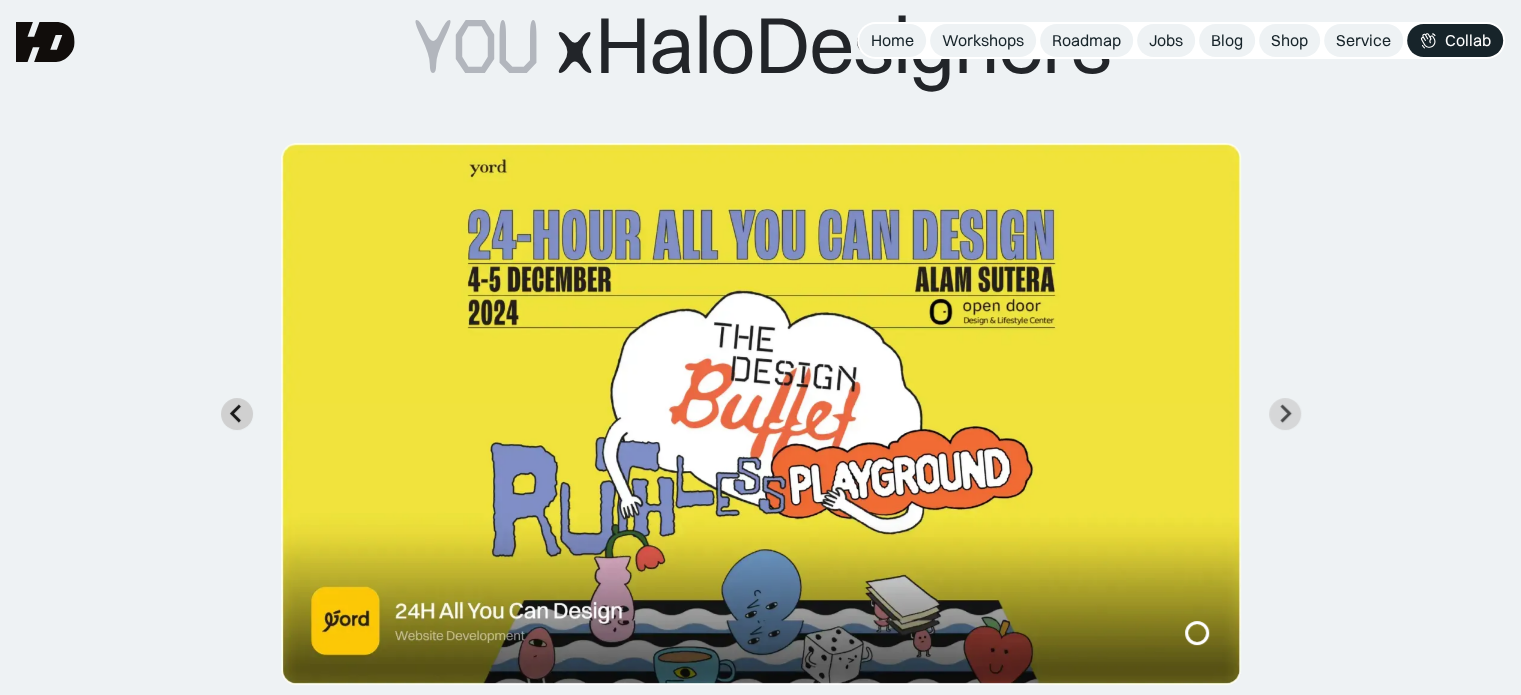 click 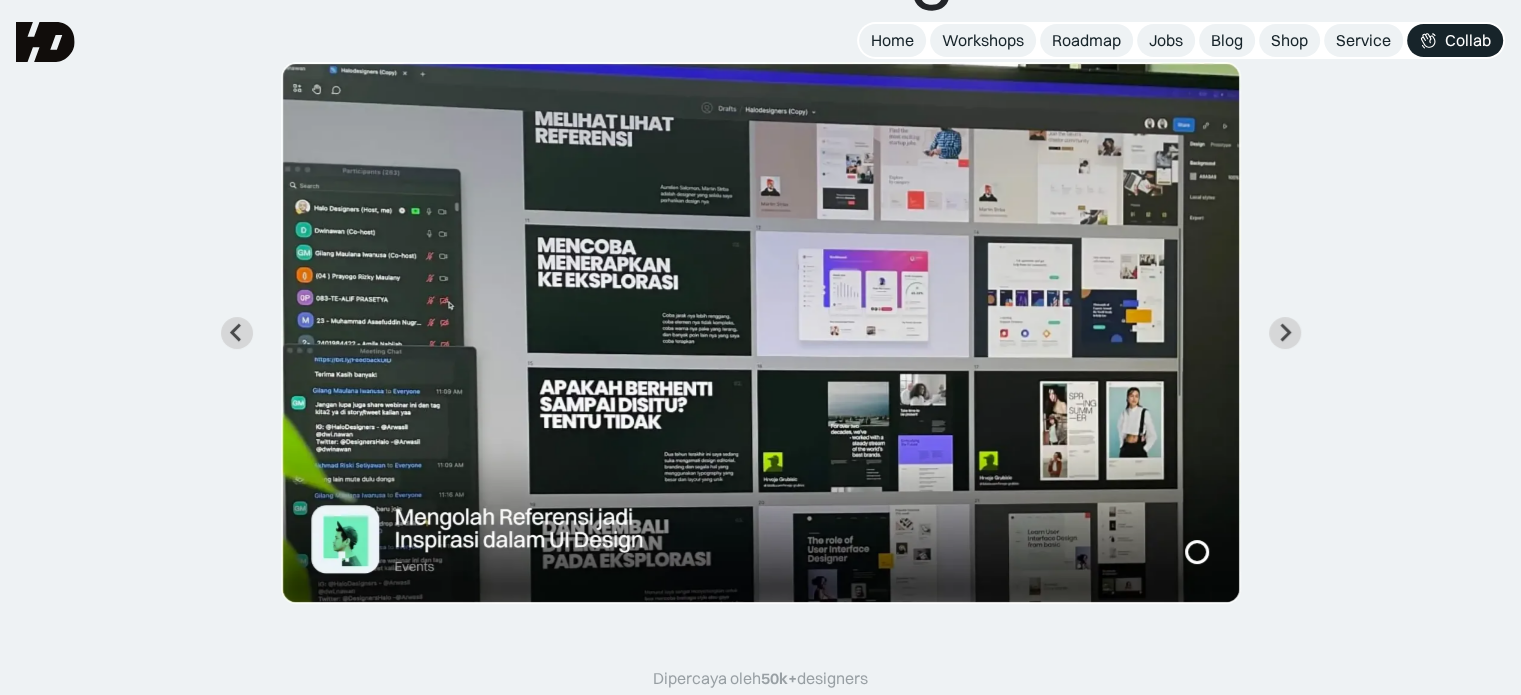 scroll, scrollTop: 200, scrollLeft: 0, axis: vertical 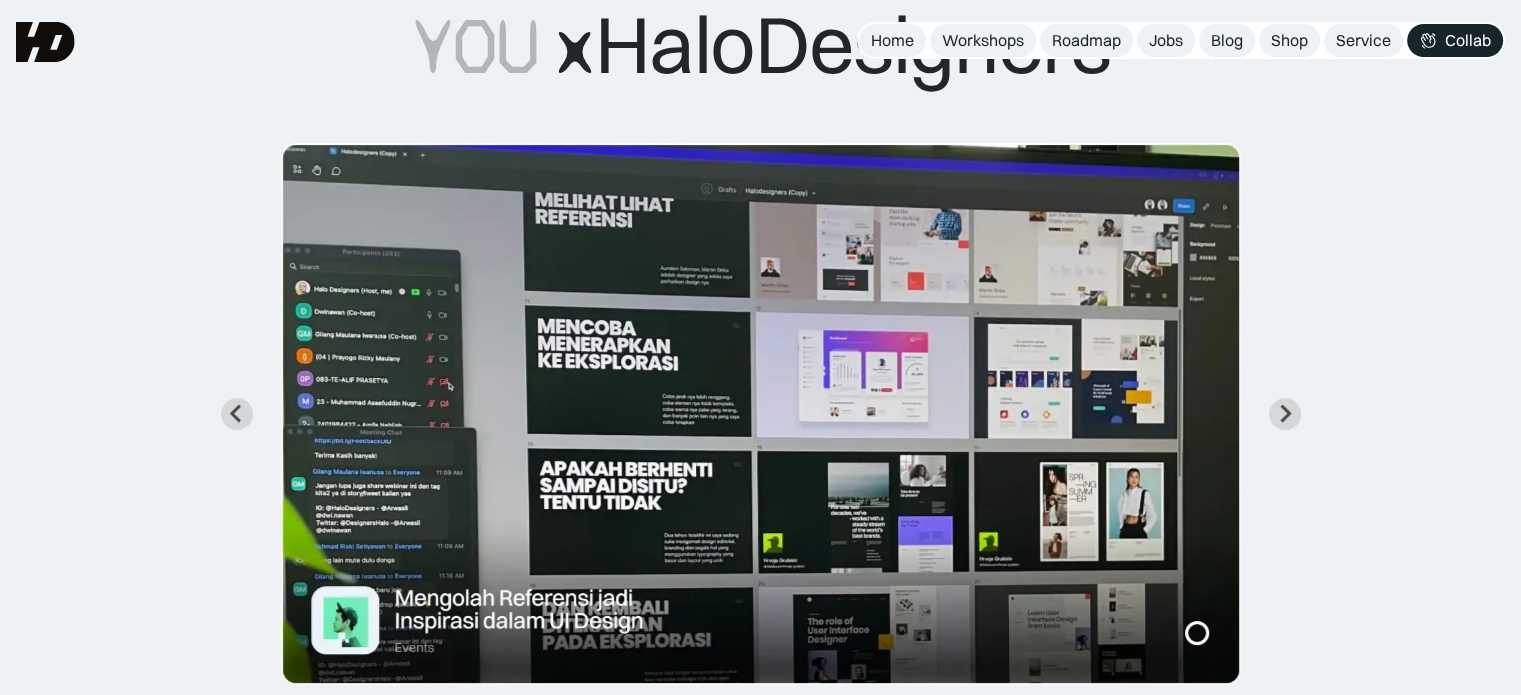 drag, startPoint x: 408, startPoint y: 564, endPoint x: 420, endPoint y: 589, distance: 27.730848 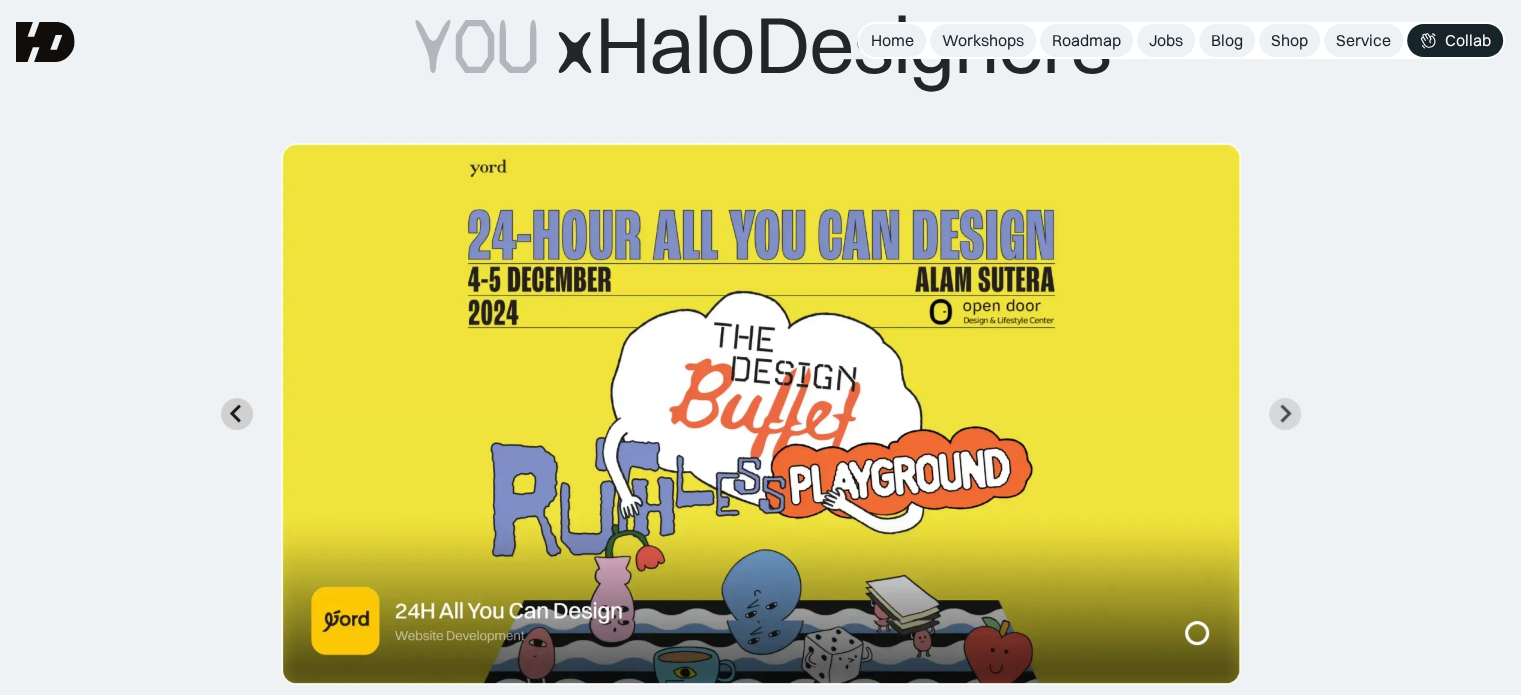 click 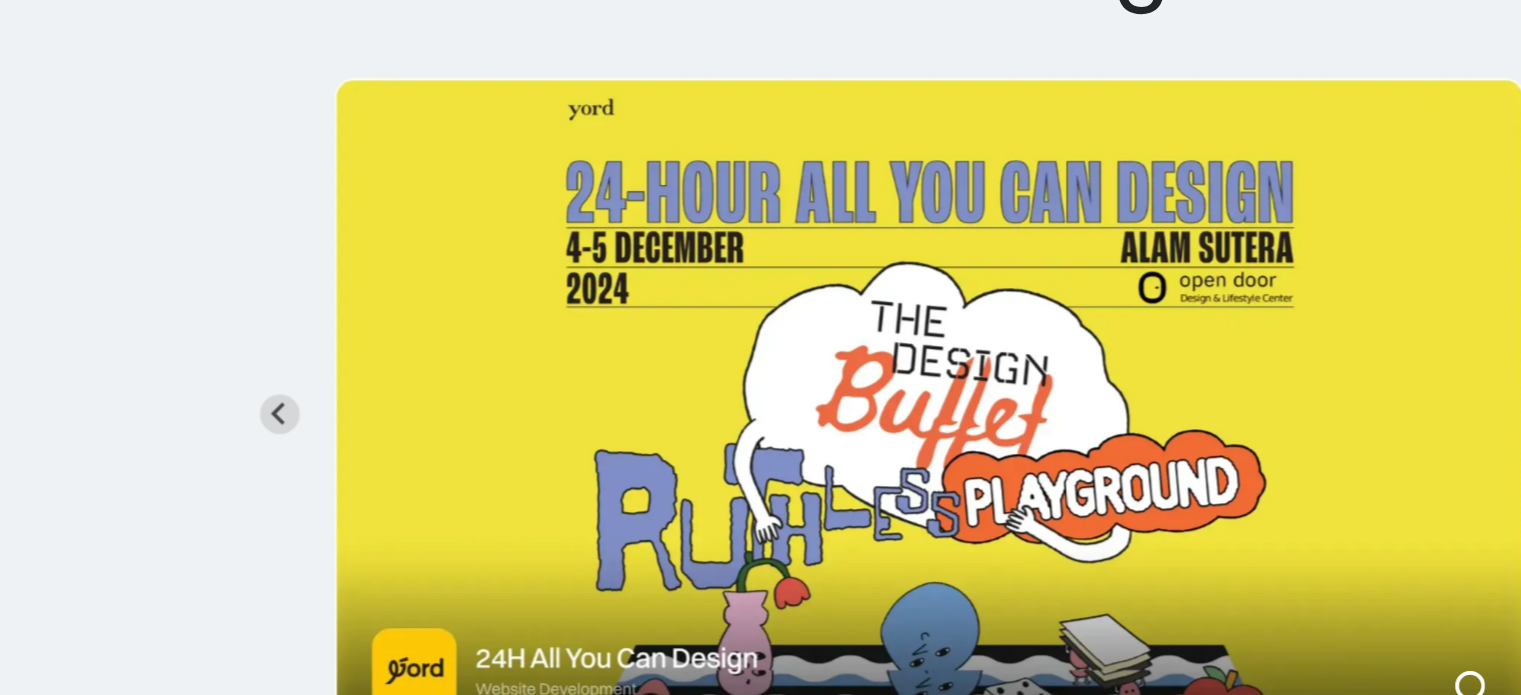 scroll, scrollTop: 199, scrollLeft: 0, axis: vertical 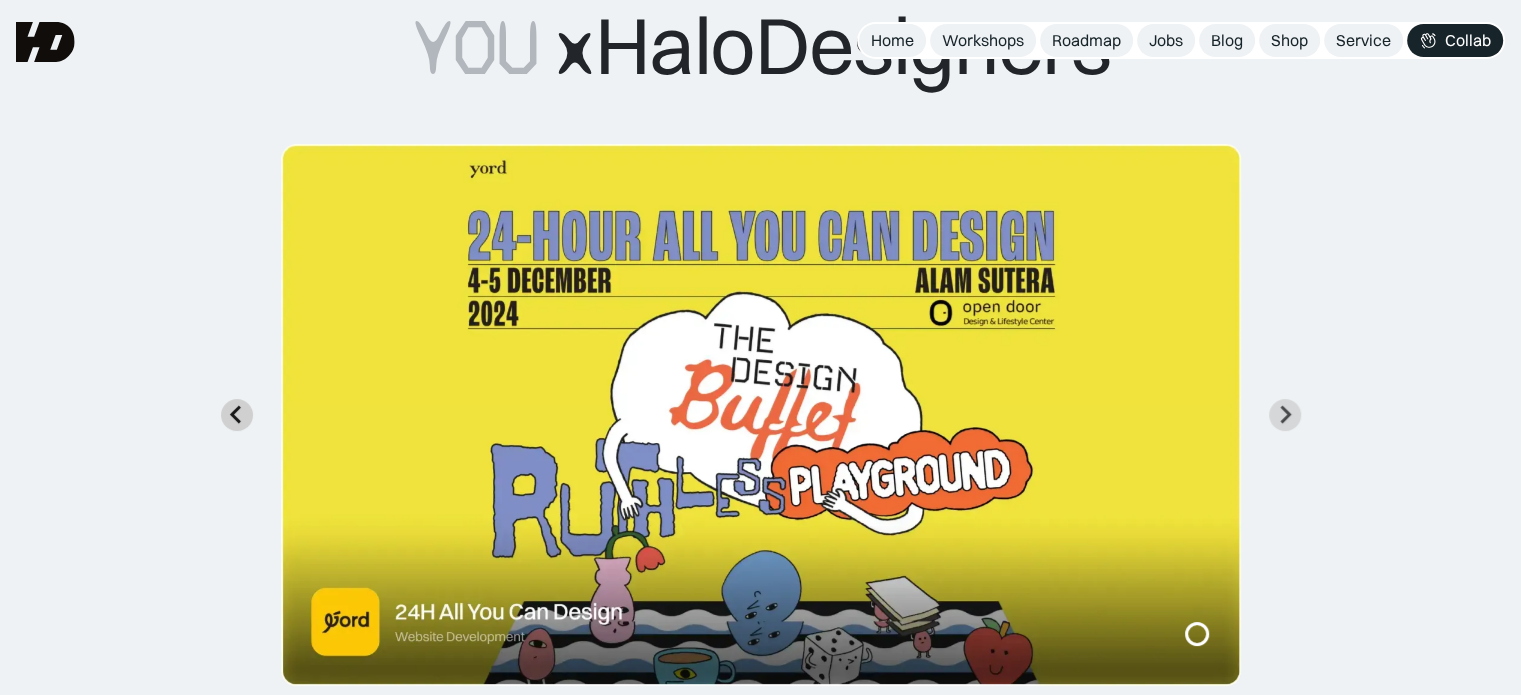 click 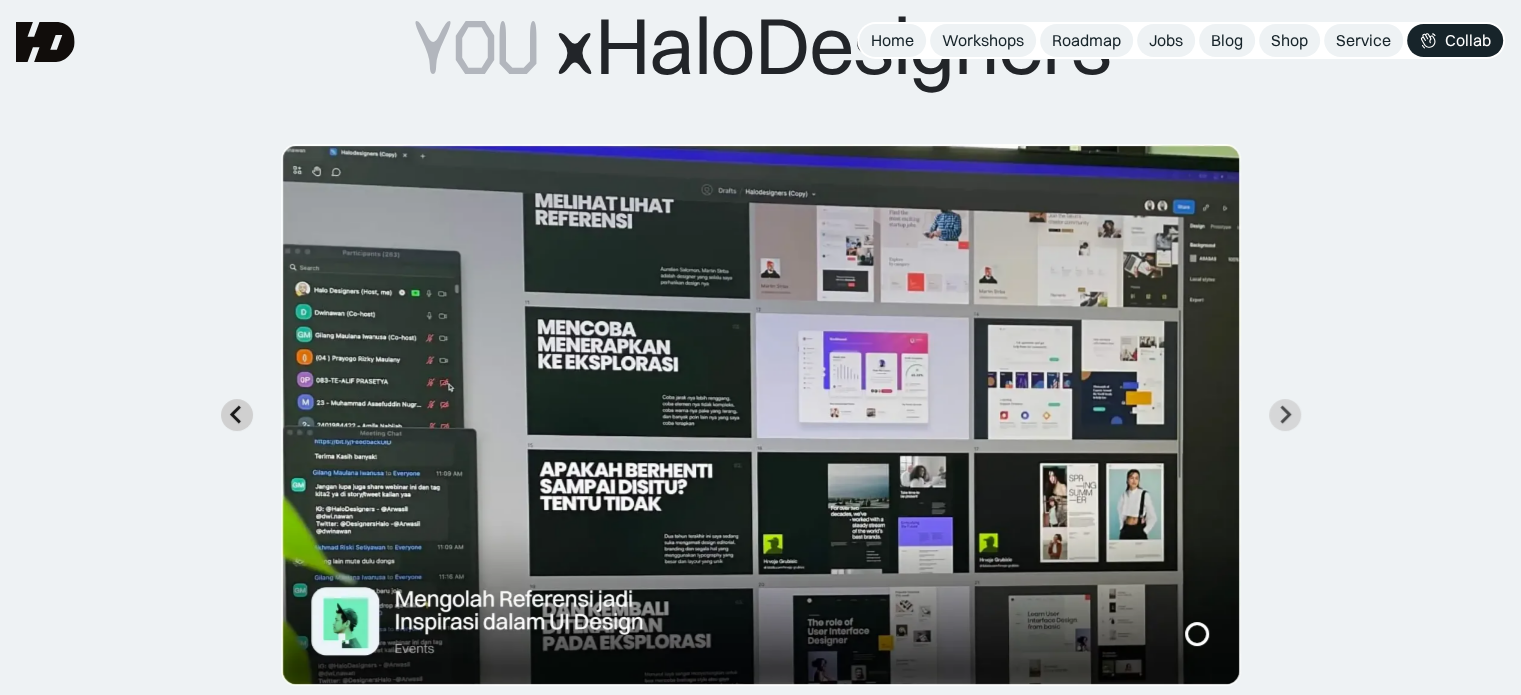 click 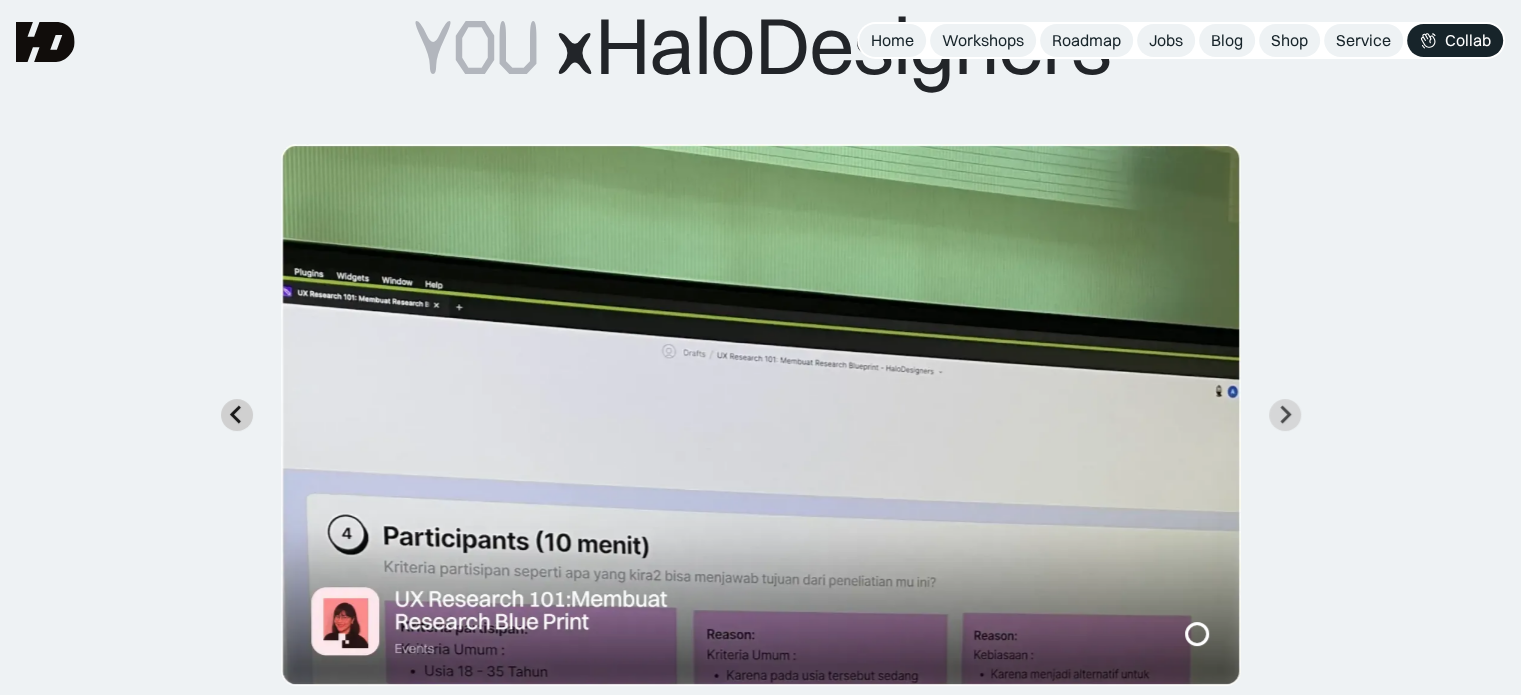 click 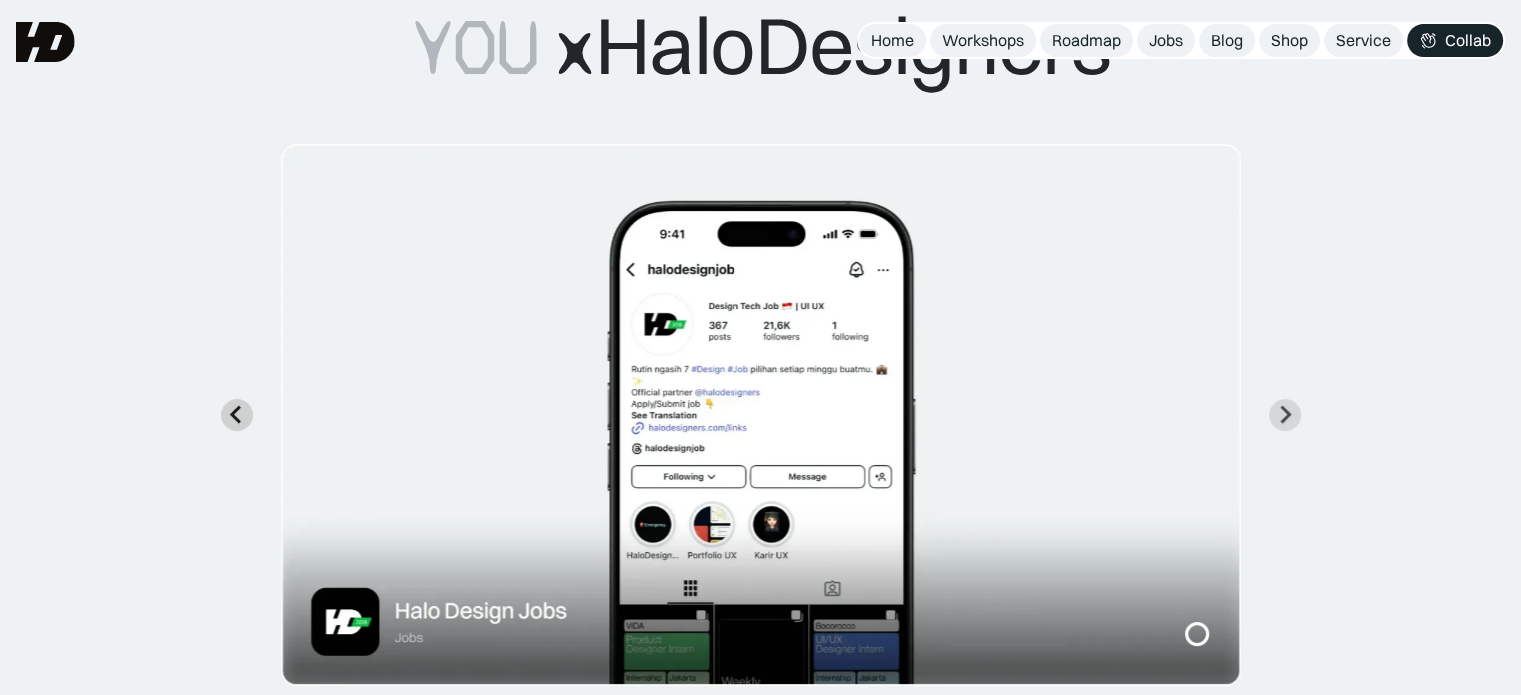 click 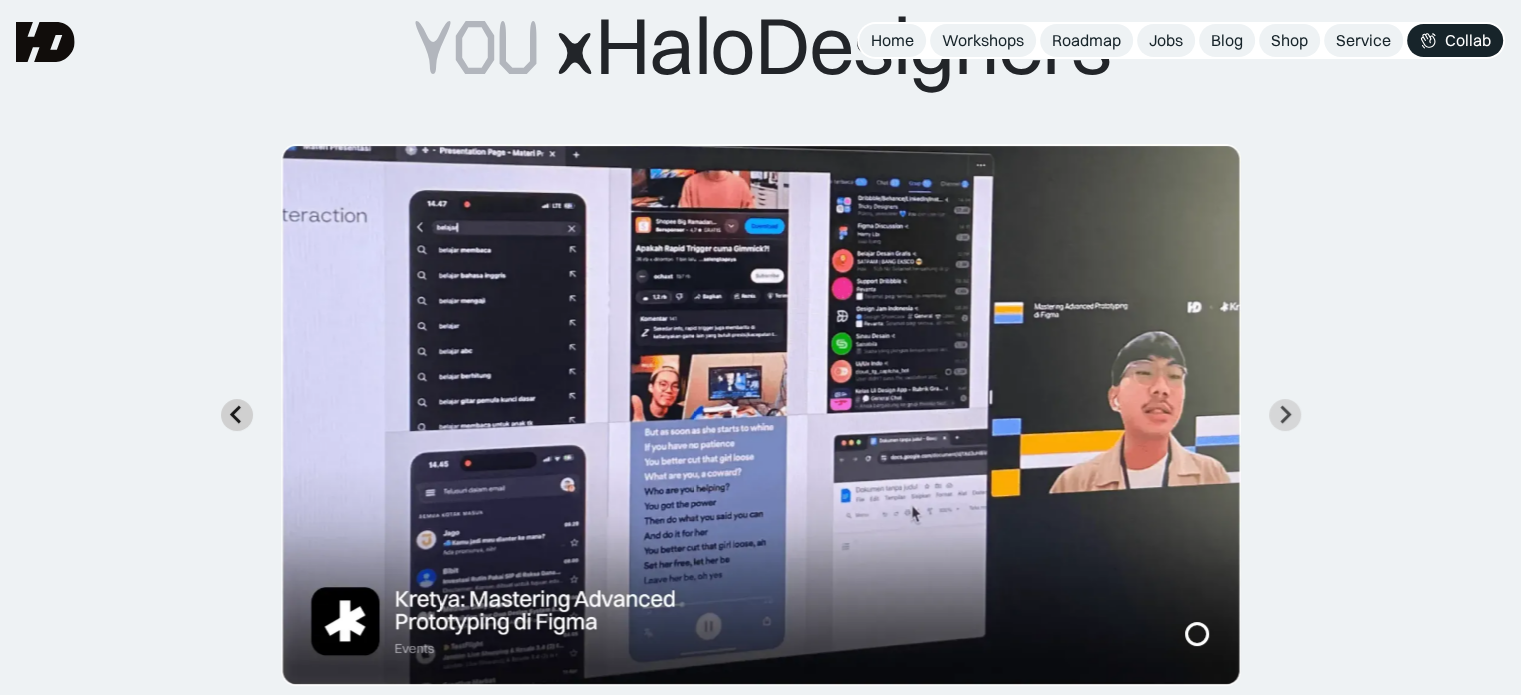 click 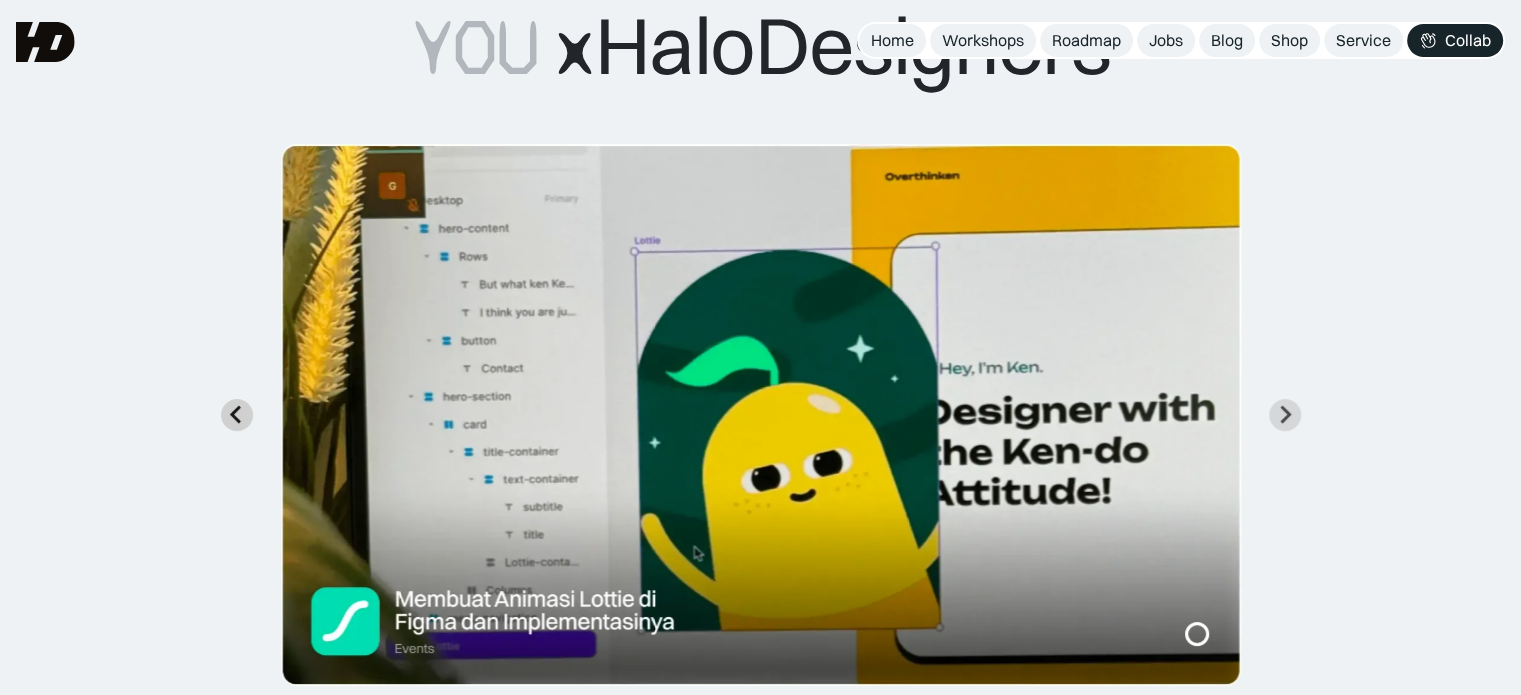 click 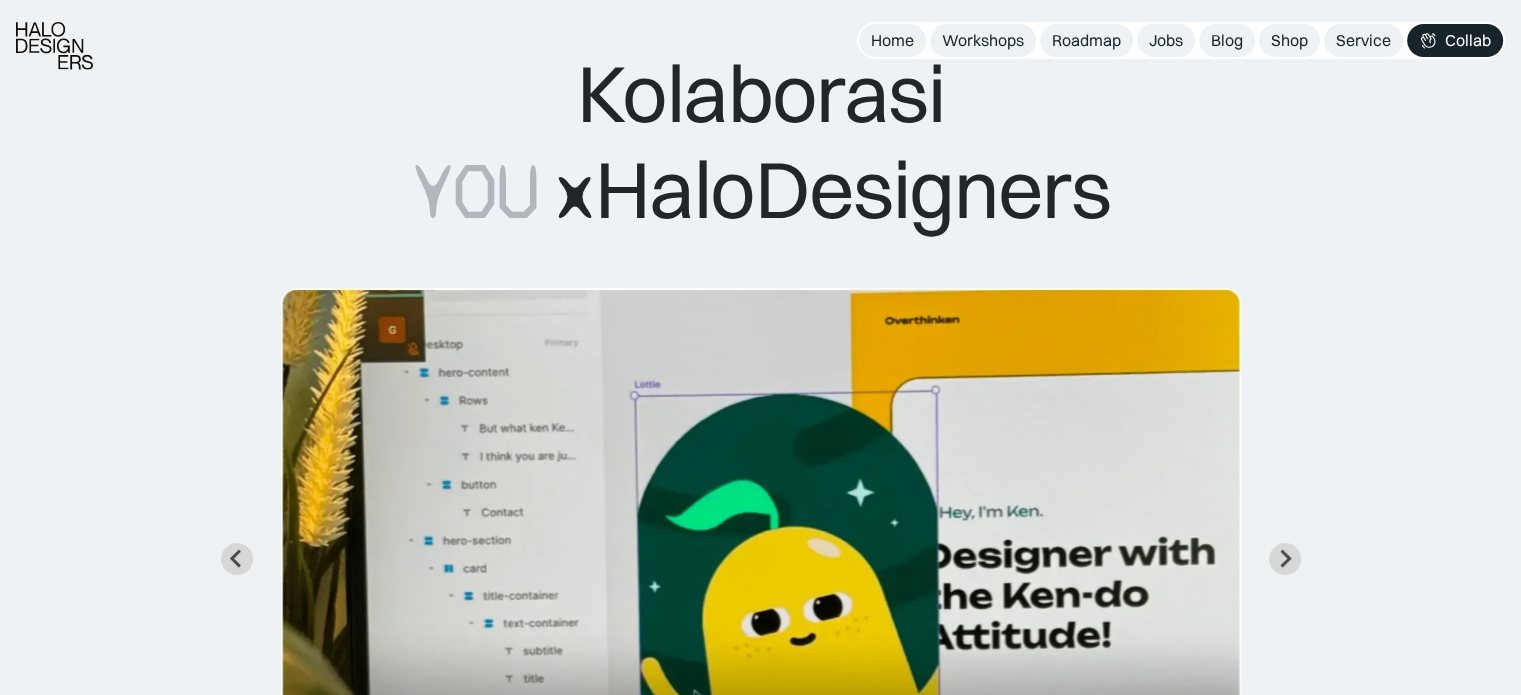 scroll, scrollTop: 0, scrollLeft: 0, axis: both 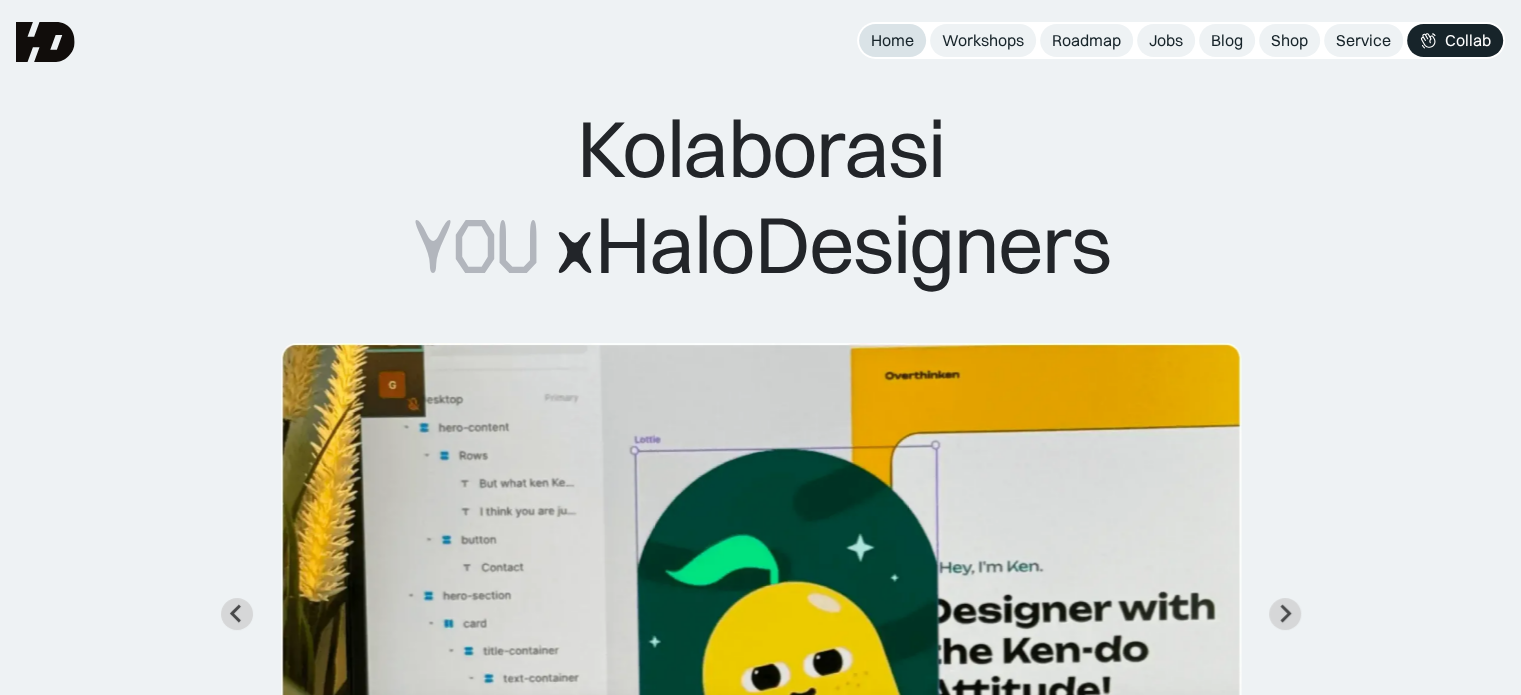 click on "Home" at bounding box center (892, 40) 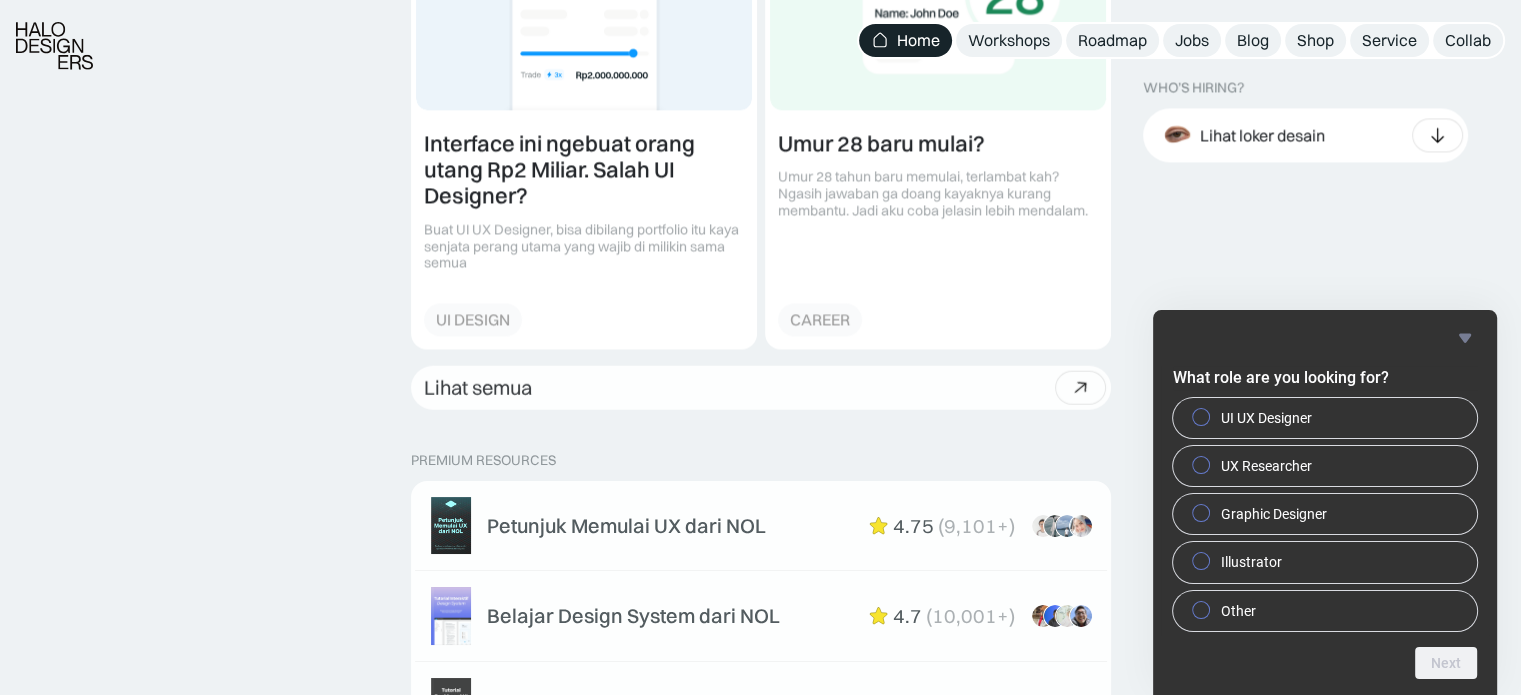 scroll, scrollTop: 2816, scrollLeft: 0, axis: vertical 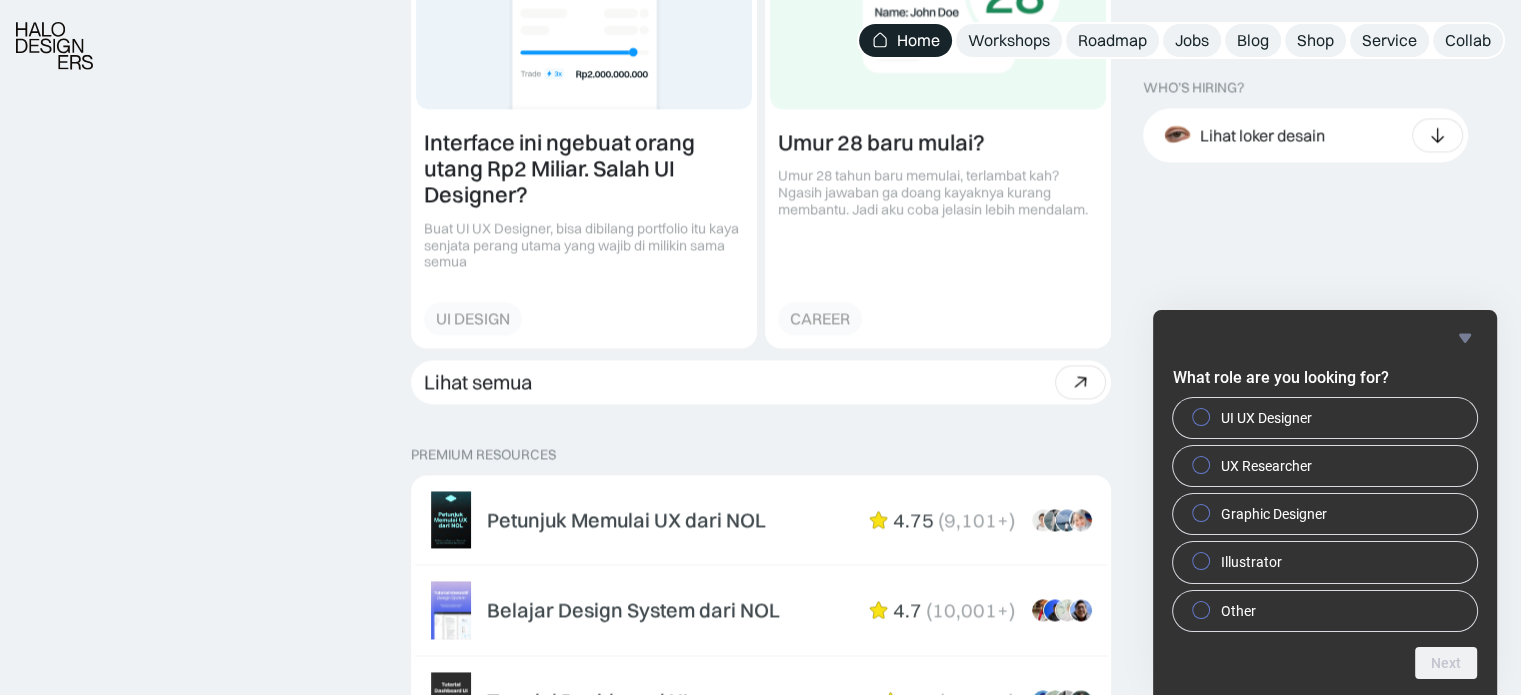 click 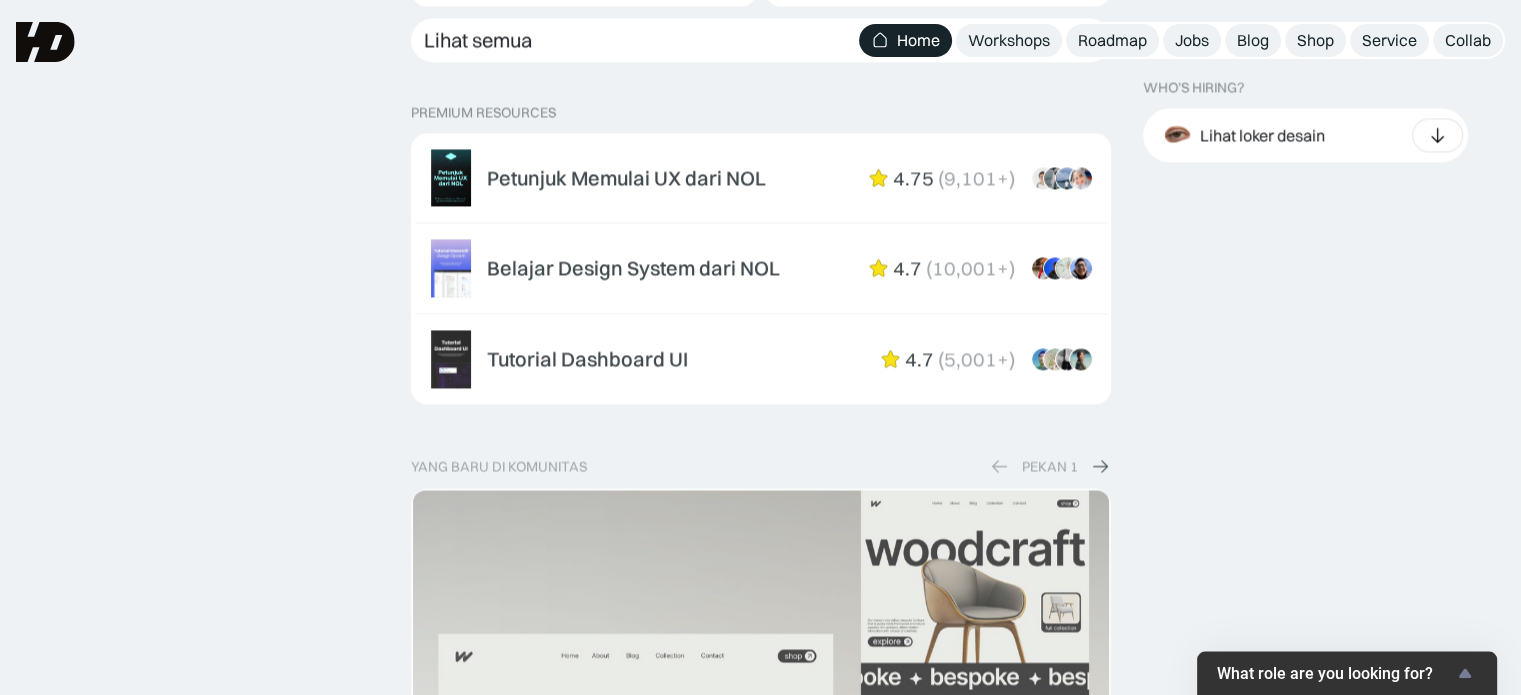 scroll, scrollTop: 3156, scrollLeft: 0, axis: vertical 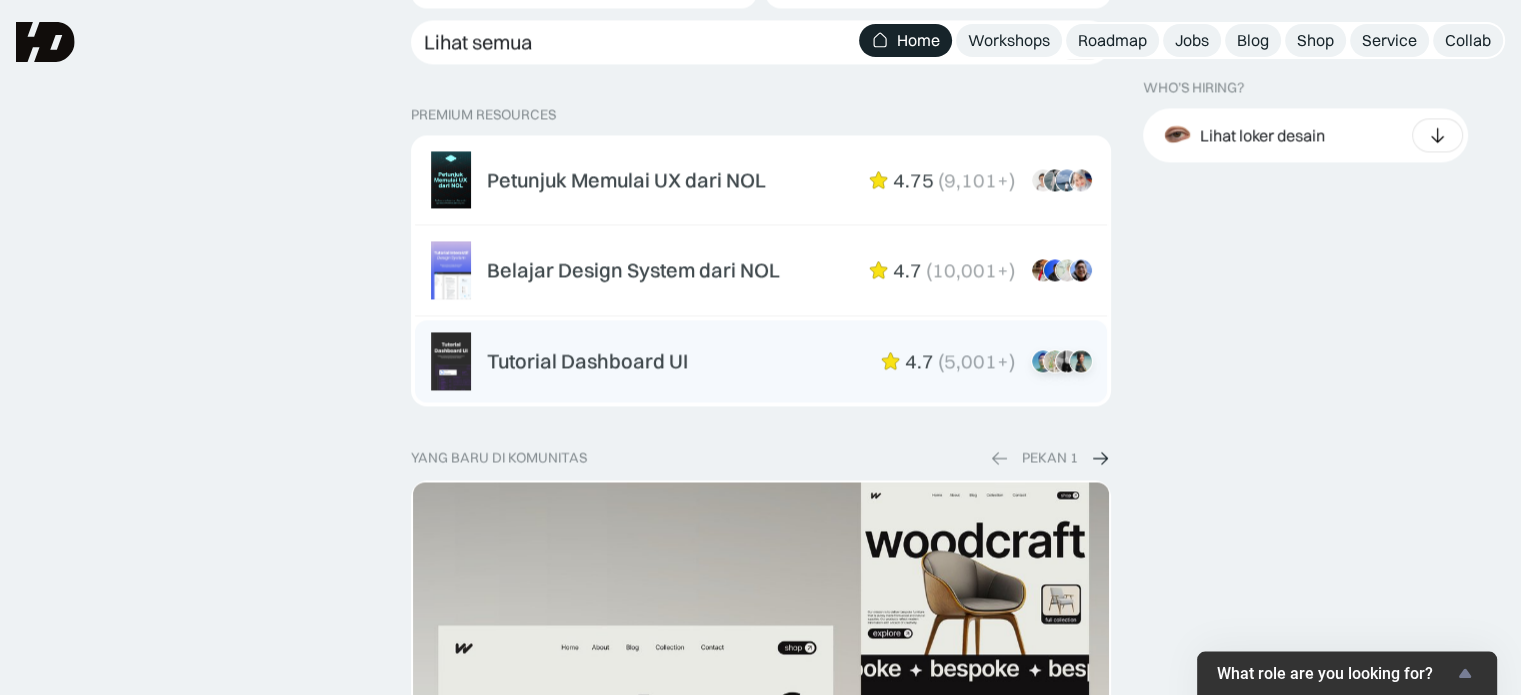 click on "Tutorial Dashboard UI 4.7 ( 5,001+ ) “Dikasih step-by-step dan keterangan yang super detail di satu tutorial suka deh. Sangat membantu untuk Solo Designer kayak saya. Untuk pemula, ini REKOMEN BANGET!!!” Stefanus, Product Designer (2 y.o.e) “Bener-bener berterimakasih dengan tutorial ini, serasa ikut mini bootcamp, meskipun singkat aku ngerasa sangat terbantu dengan trik-trik dan semua yg ada di design system ini, sangat menarik, terimakasih banyak :)” Yosep, UI UX Designer (1 y.o.e) “Instruksinya benar-benar mengajarkan step by step untuk pemula. Pro Tipsnya aku suka bgt 😭 baru tau dari sini, banyak kali tips2 yang belum kuketahui kudapat dari tutorial ini.” Raga, UI UX Designer (3 y.o.e)" at bounding box center (789, 361) 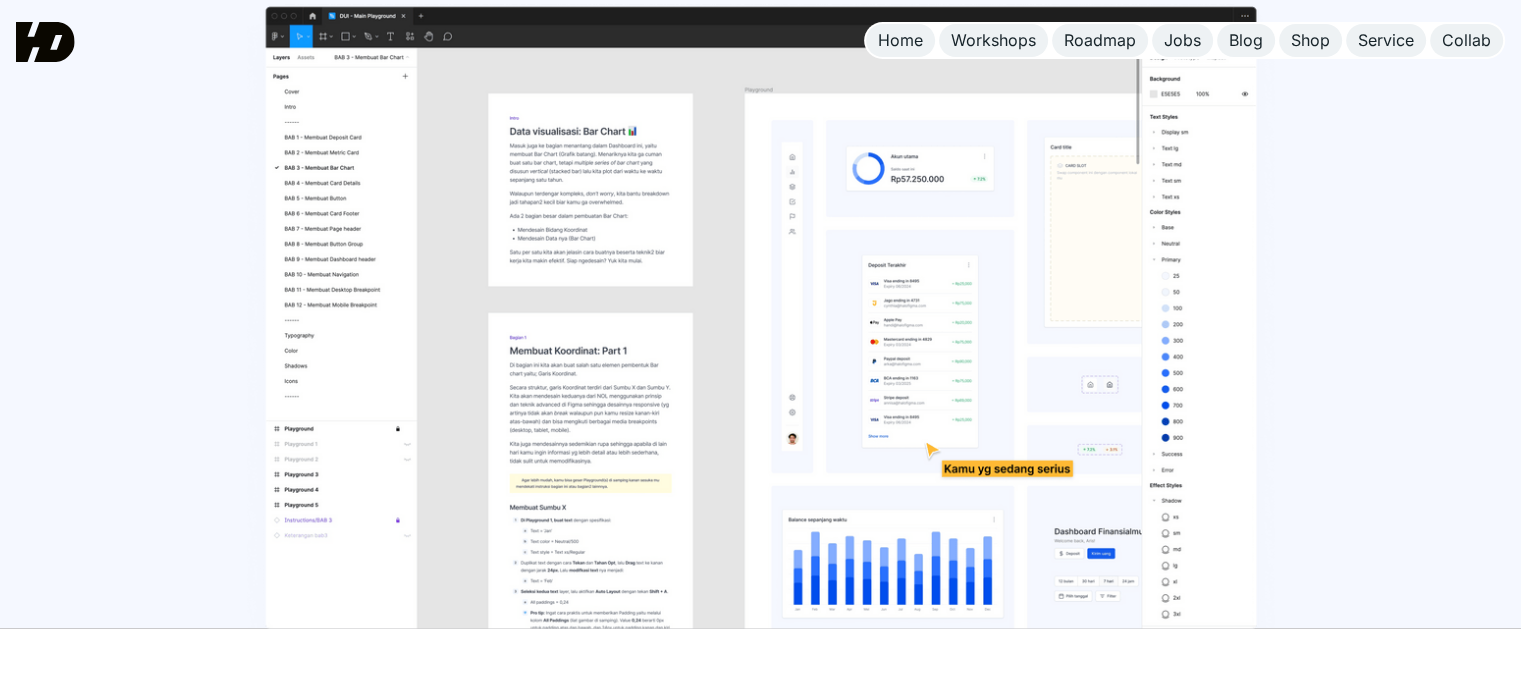 scroll, scrollTop: 2605, scrollLeft: 0, axis: vertical 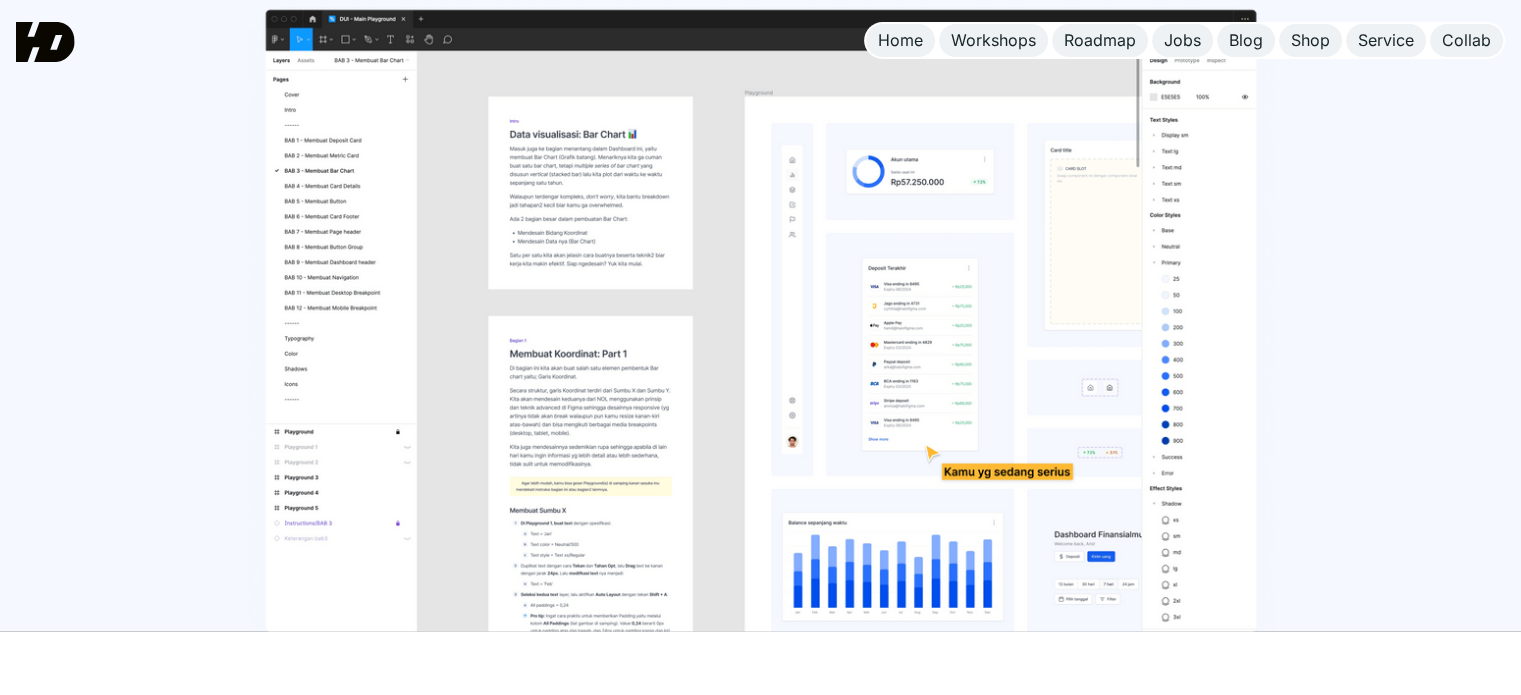 click at bounding box center (761, 311) 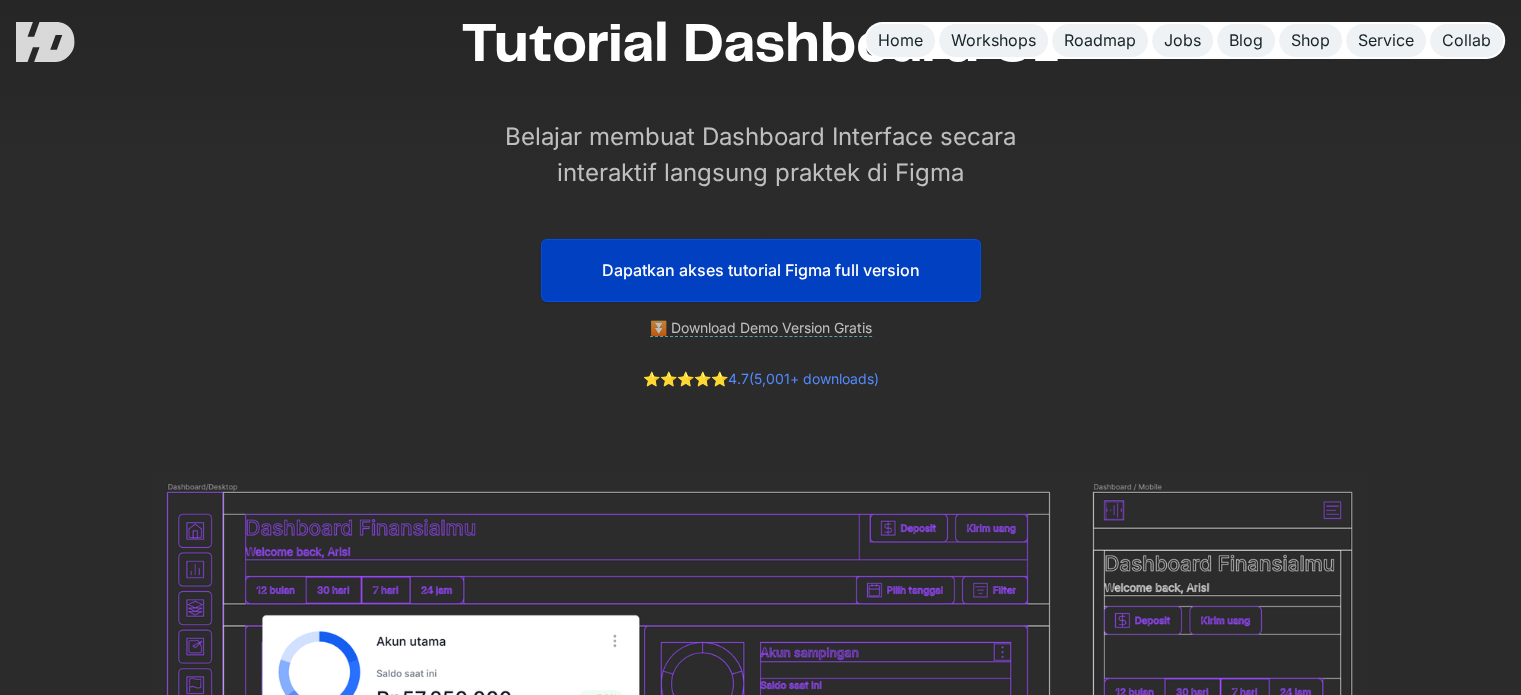 scroll, scrollTop: 0, scrollLeft: 0, axis: both 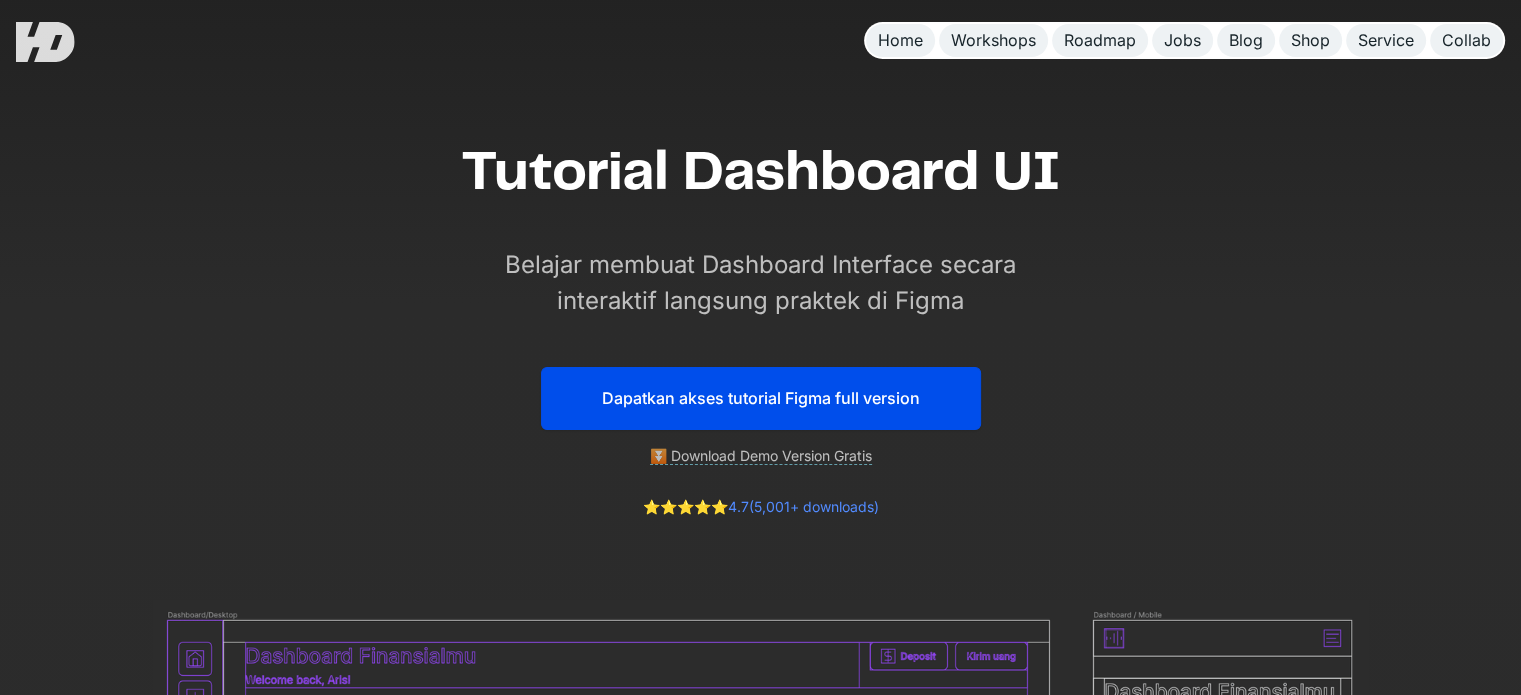 click on "Dapatkan akses tutorial Figma full version" at bounding box center [761, 398] 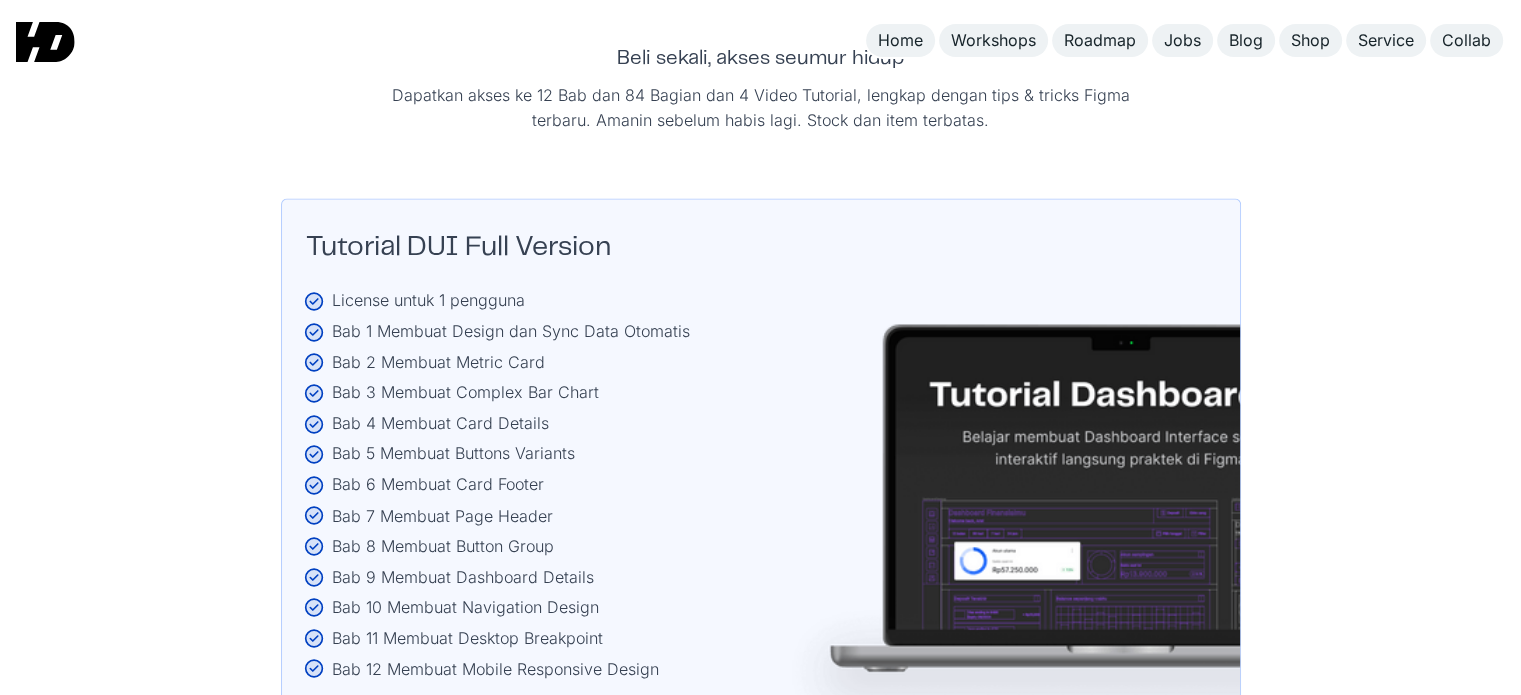 scroll, scrollTop: 3311, scrollLeft: 0, axis: vertical 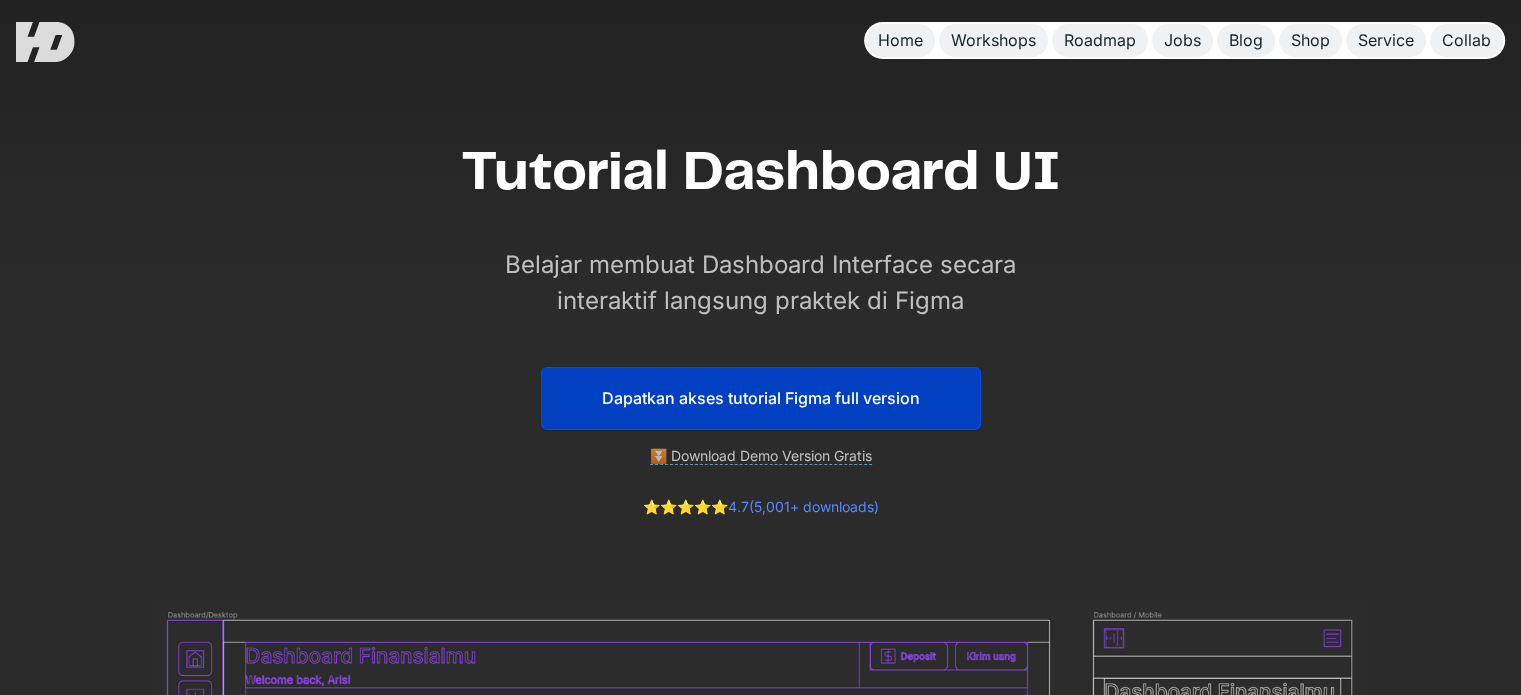 click on "⏬ Download Demo Version Gratis" at bounding box center (761, 456) 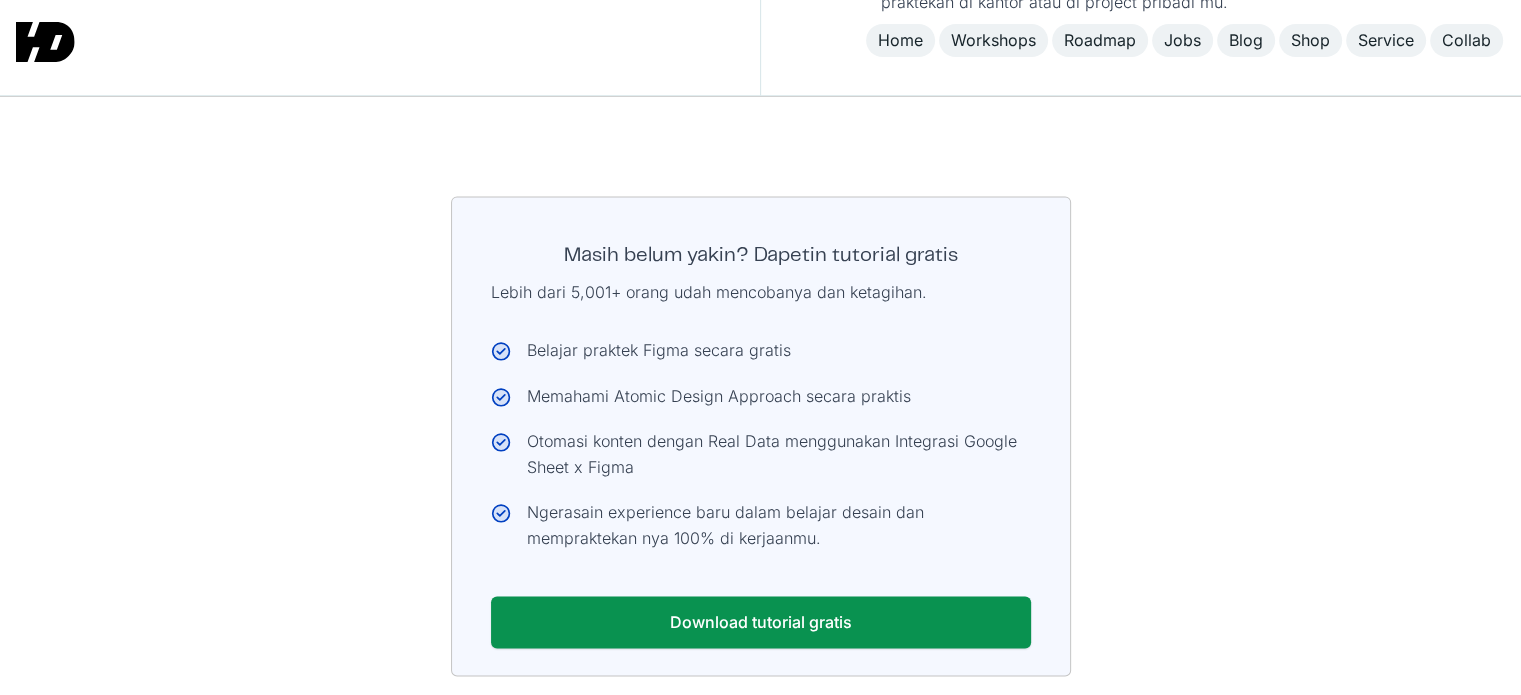 scroll, scrollTop: 10355, scrollLeft: 0, axis: vertical 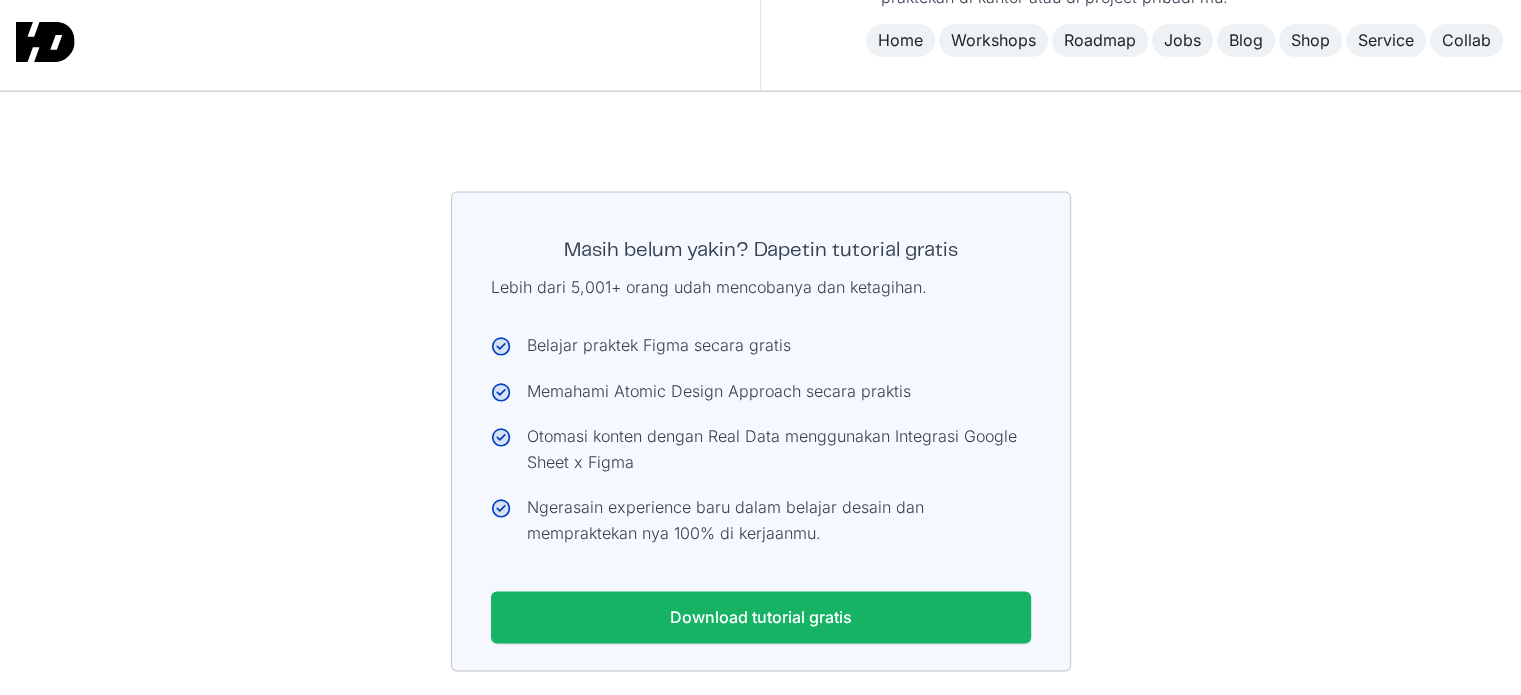 click on "Download tutorial gratis" at bounding box center [761, 617] 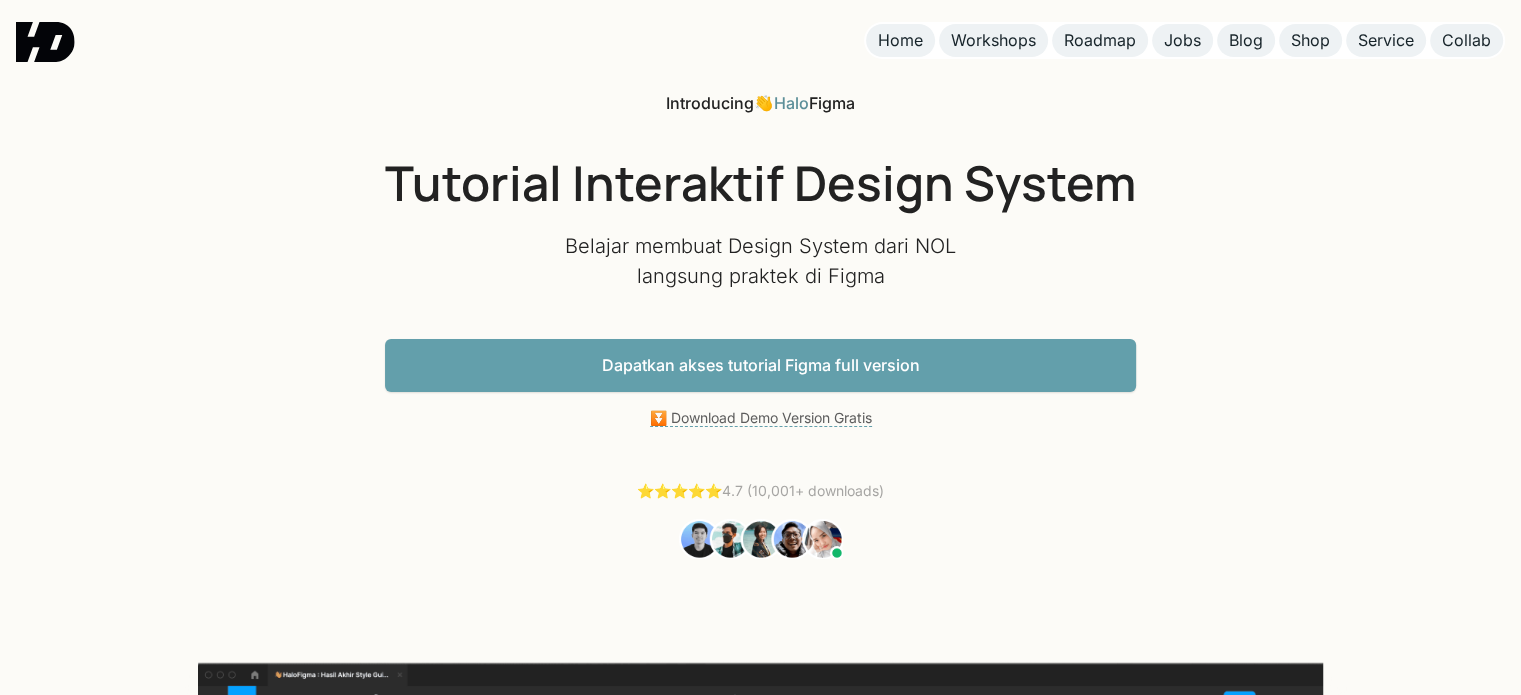 scroll, scrollTop: 0, scrollLeft: 0, axis: both 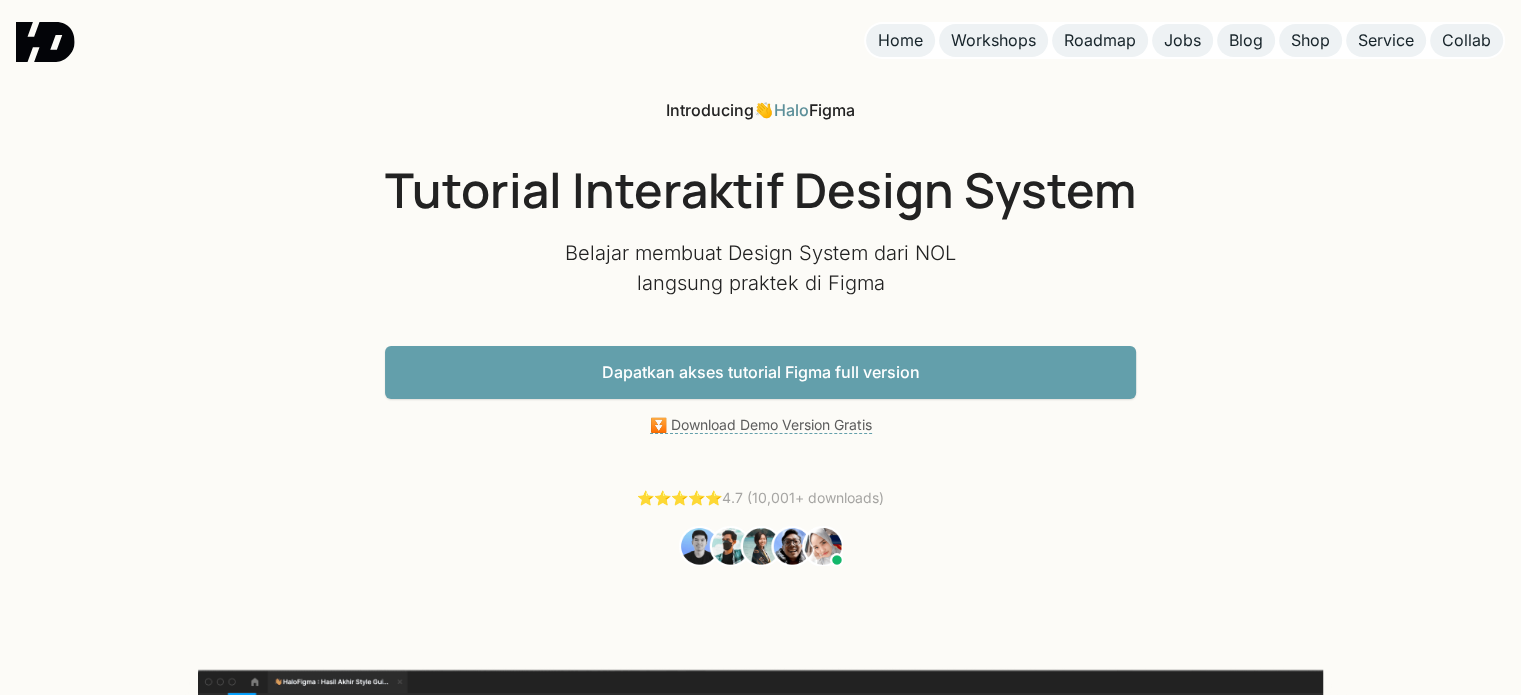 click on "Dapatkan akses tutorial Figma full version" at bounding box center [760, 372] 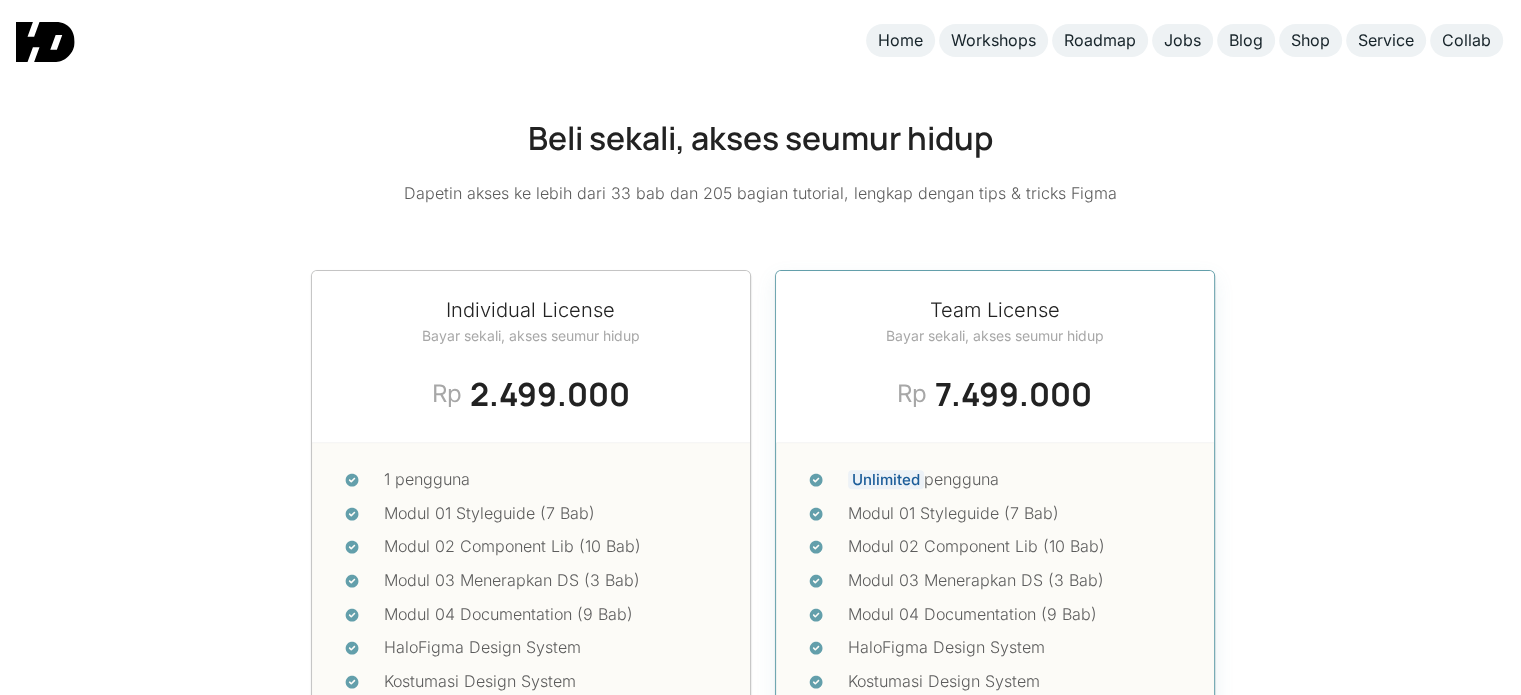 scroll, scrollTop: 8196, scrollLeft: 0, axis: vertical 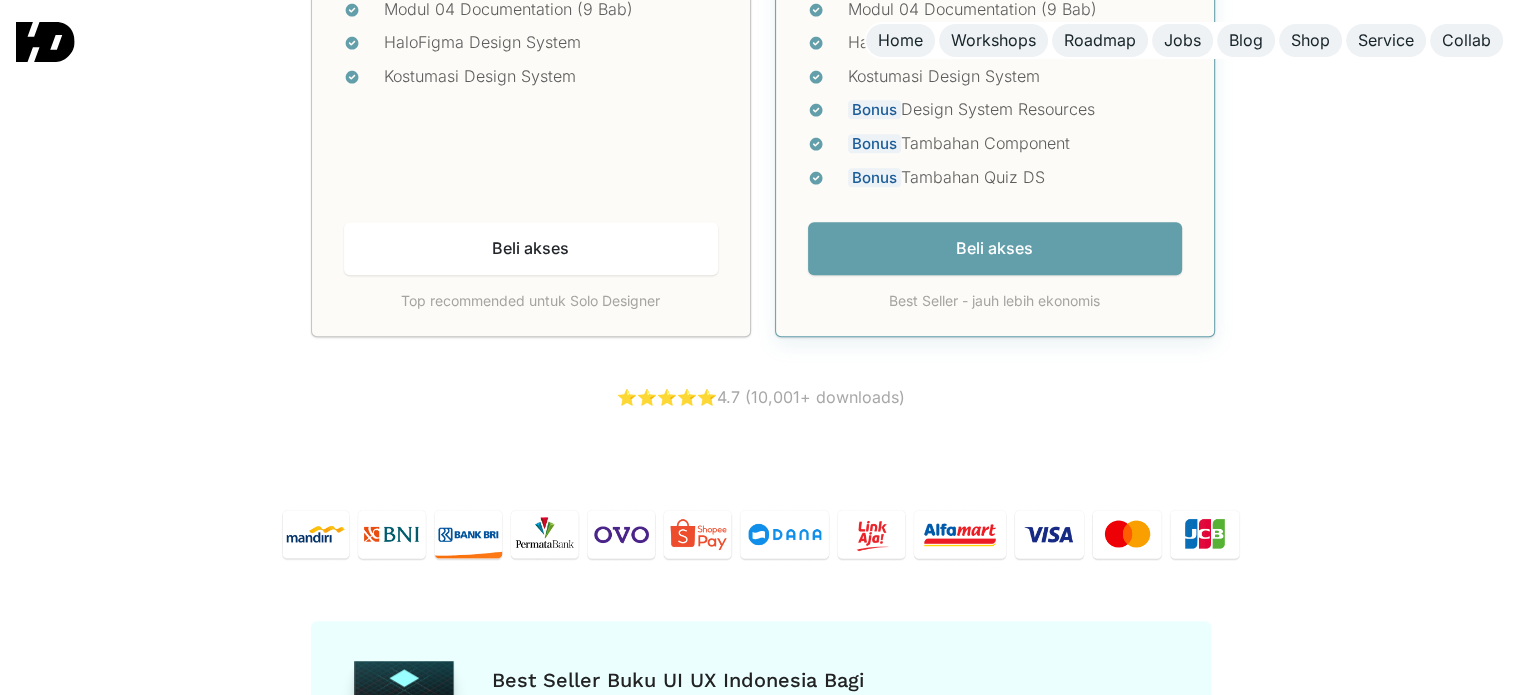 click on "⭐️⭐️⭐️⭐️⭐️" at bounding box center [667, 397] 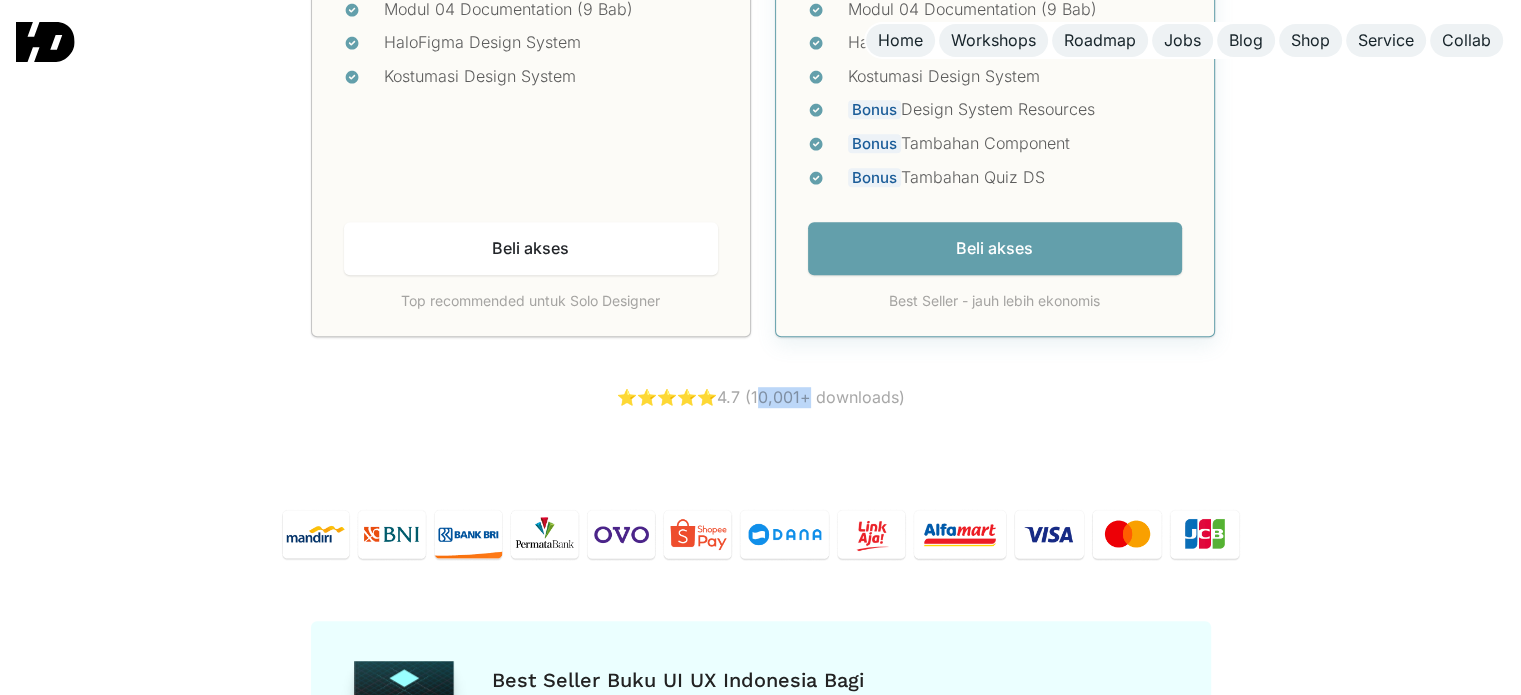 click on "⭐️⭐️⭐️⭐️⭐️  4.7 (10,001+ downloads)" at bounding box center [760, 397] 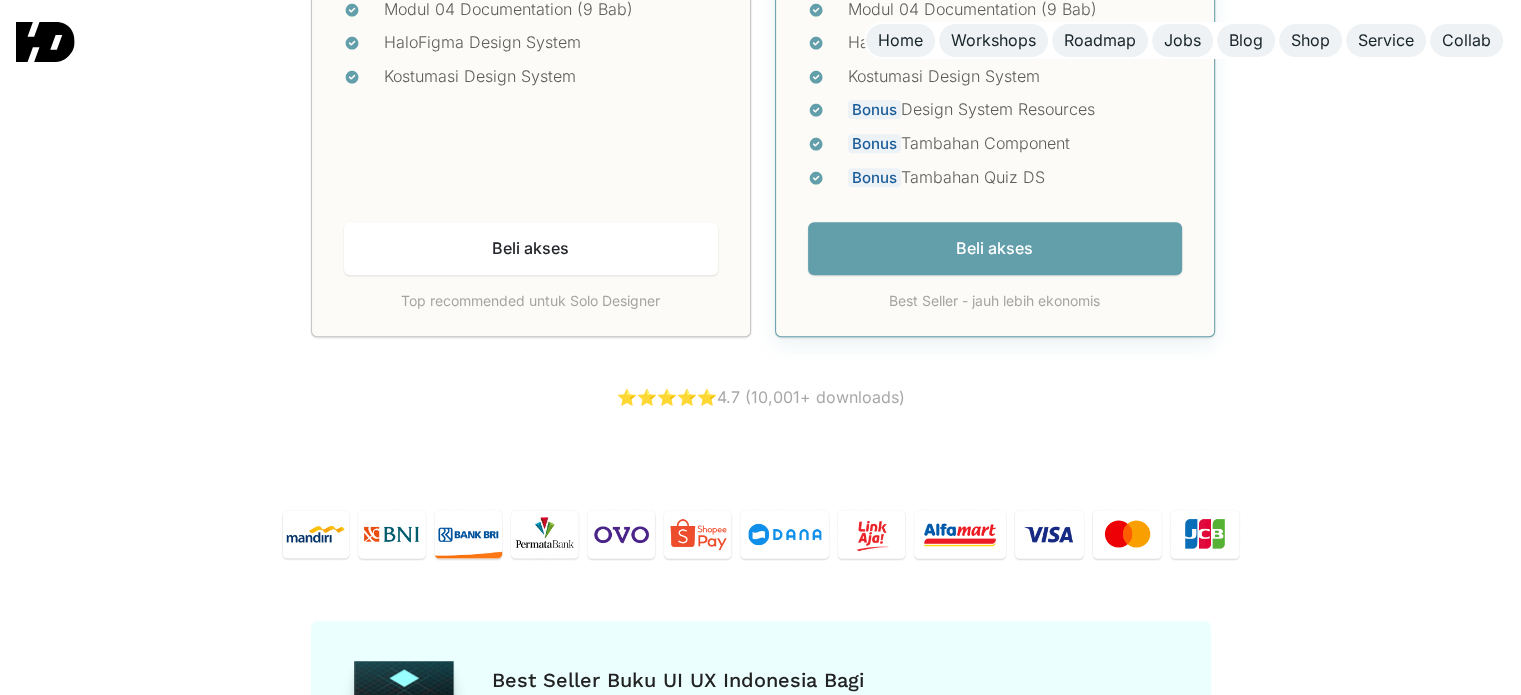 click on "Beli sekali, akses seumur hidup Dapetin akses ke lebih dari 33 bab dan 205 bagian tutorial, lengkap dengan tips & tricks Figma Individual License Bayar sekali, akses seumur hidup 33% OFF HARI INI Rp 1,699,000 Rp 2,500,000 1 pengguna Modul 01 Styleguide (7 Bab) Modul 02 Component Lib (10 Bab) Modul 03 Menerapkan DS (3 Bab) Modul 04 Documentation (9 Bab) HaloFigma Design System Kostumasi Design System Beli akses Top recommended untuk Solo Designer Team License Bayar sekali, akses seumur hidup 33% OFF HARI INI Rp 4,999,000 Rp 7,500,000 Unlimited pengguna Modul 01 Styleguide (7 Bab) Modul 02 Component Lib (10 Bab) Modul 03 Menerapkan DS (3 Bab) Modul 04 Documentation (9 Bab) HaloFigma Design System Kostumasi Design System Bonus Design System Resources Bonus Tambahan Component Bonus Tambahan Quiz DS Beli akses Best Seller - jauh lebih ekonomis Individual License Bayar sekali, akses seumur hidup Today's Deal Rp 2.499.000 Rp 2.499.000 1 pengguna Modul 01 Styleguide (7 Bab) Modul 02 Component Lib (10 Bab)" at bounding box center (760, 573) 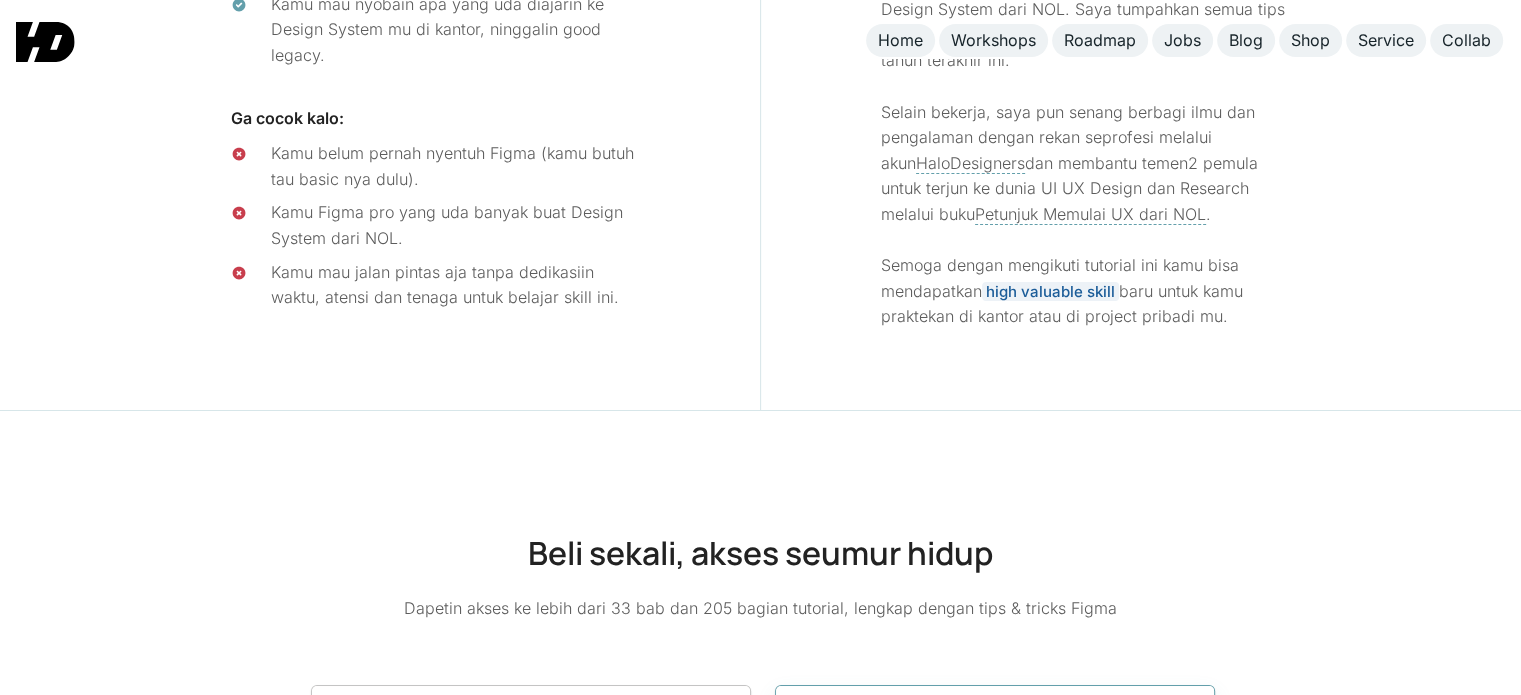 scroll, scrollTop: 7711, scrollLeft: 0, axis: vertical 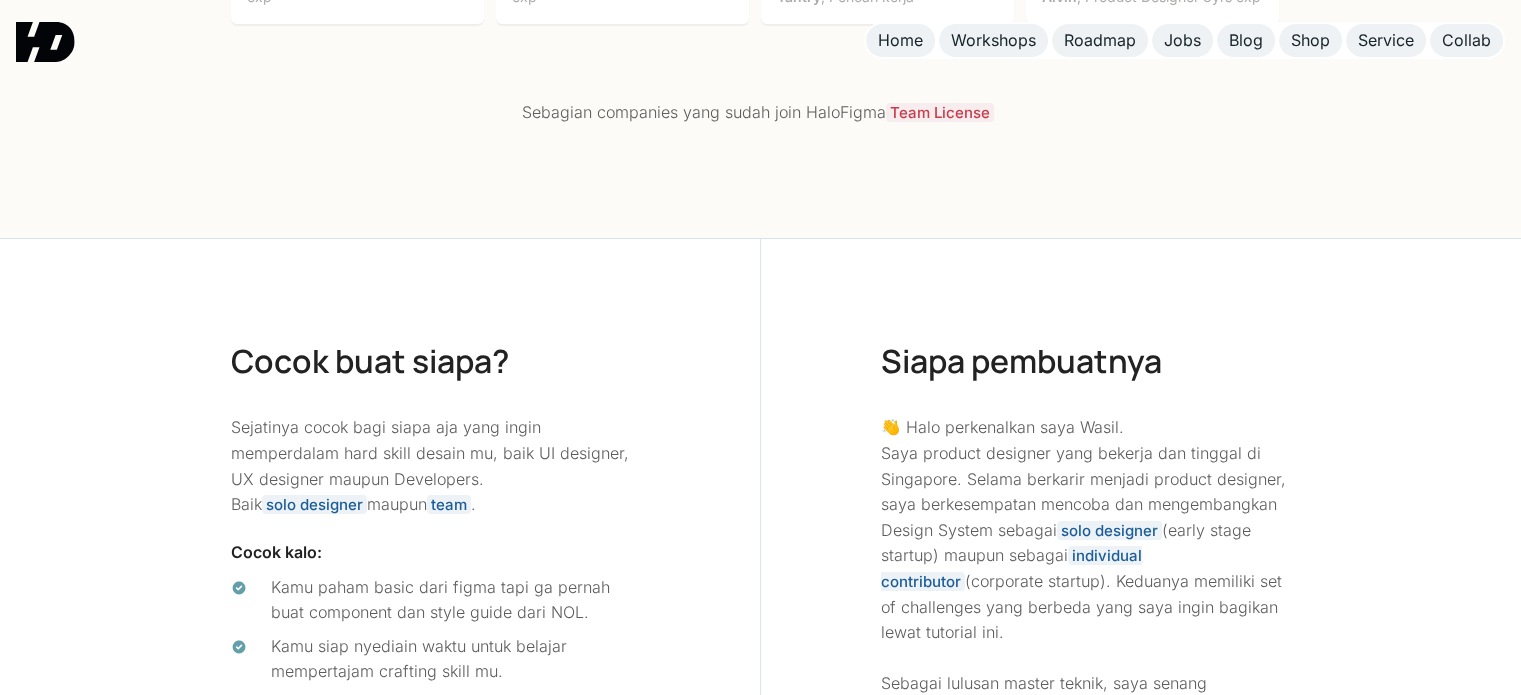 click on "individual contributor" at bounding box center [1011, 568] 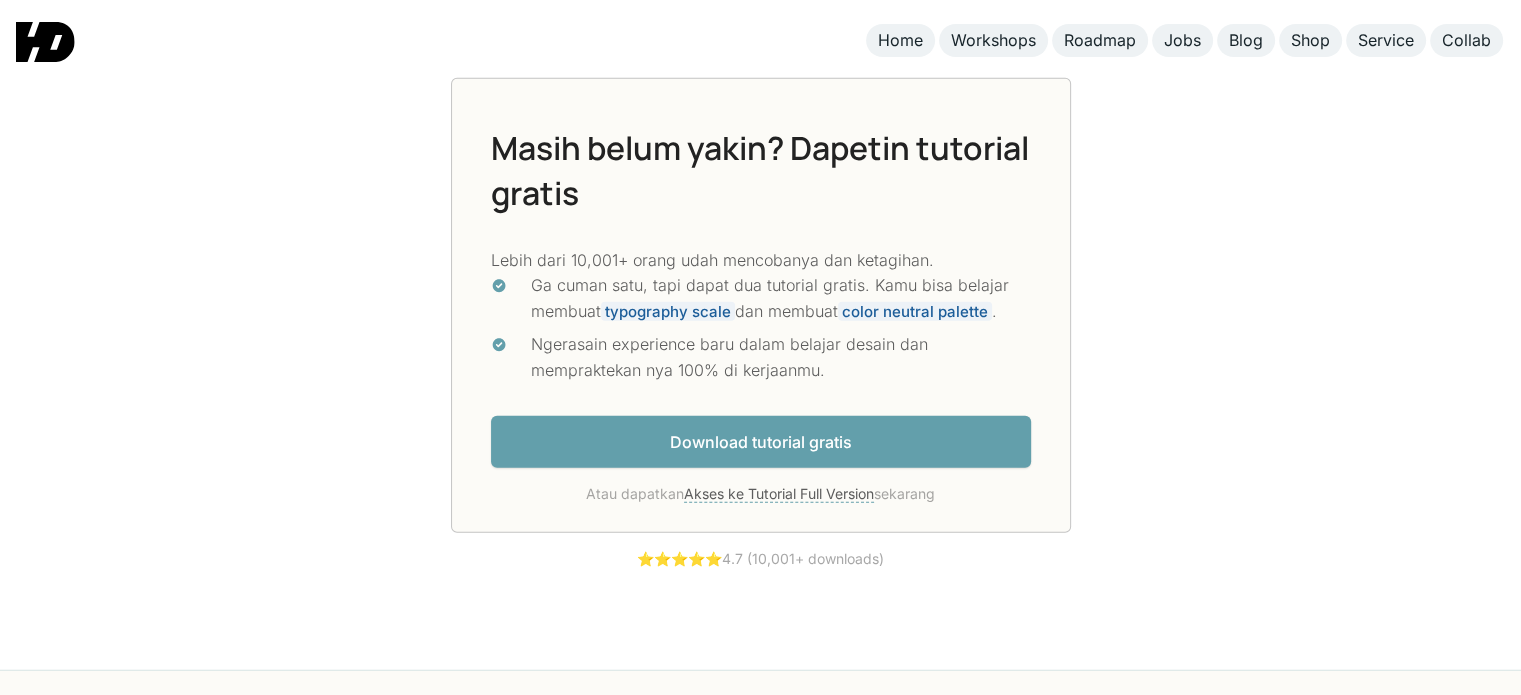 scroll, scrollTop: 5297, scrollLeft: 0, axis: vertical 